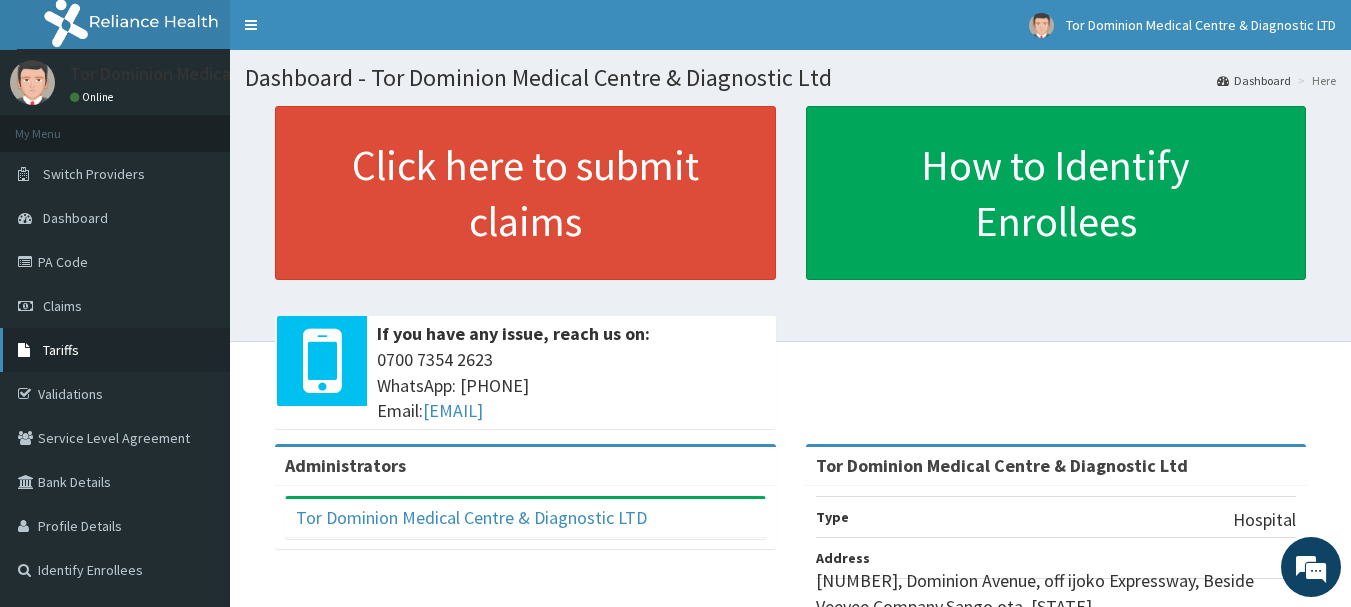 scroll, scrollTop: 0, scrollLeft: 0, axis: both 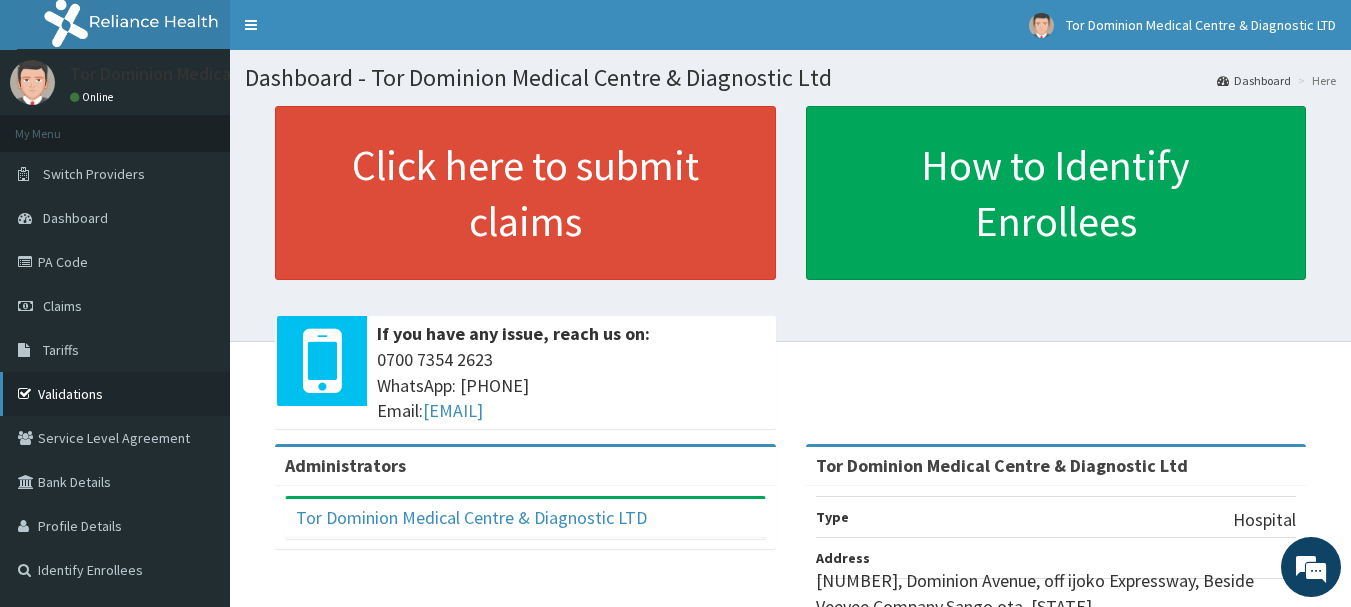 click on "Validations" at bounding box center [115, 394] 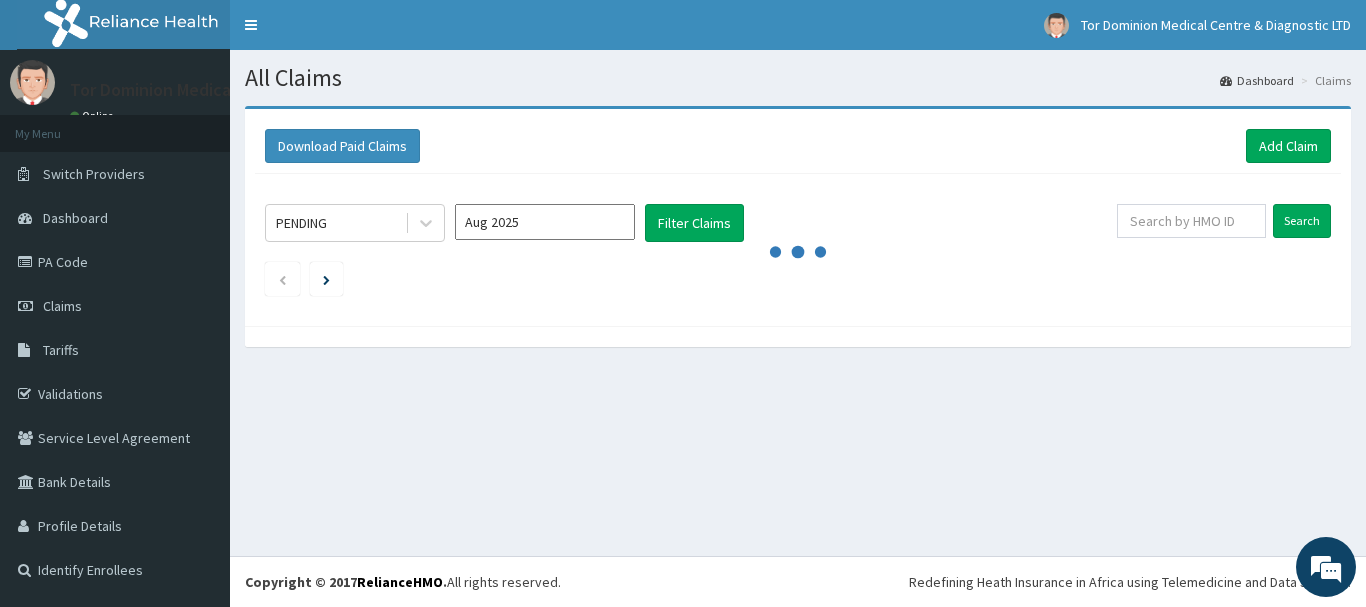 scroll, scrollTop: 0, scrollLeft: 0, axis: both 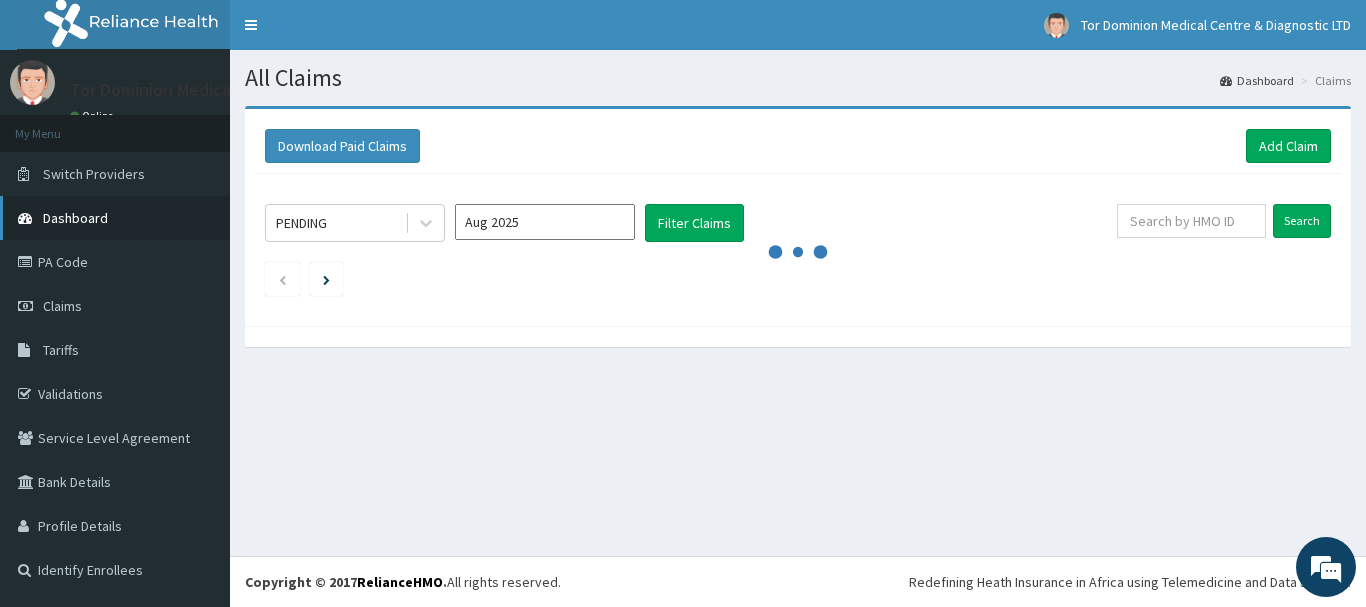 click on "Dashboard" at bounding box center (75, 218) 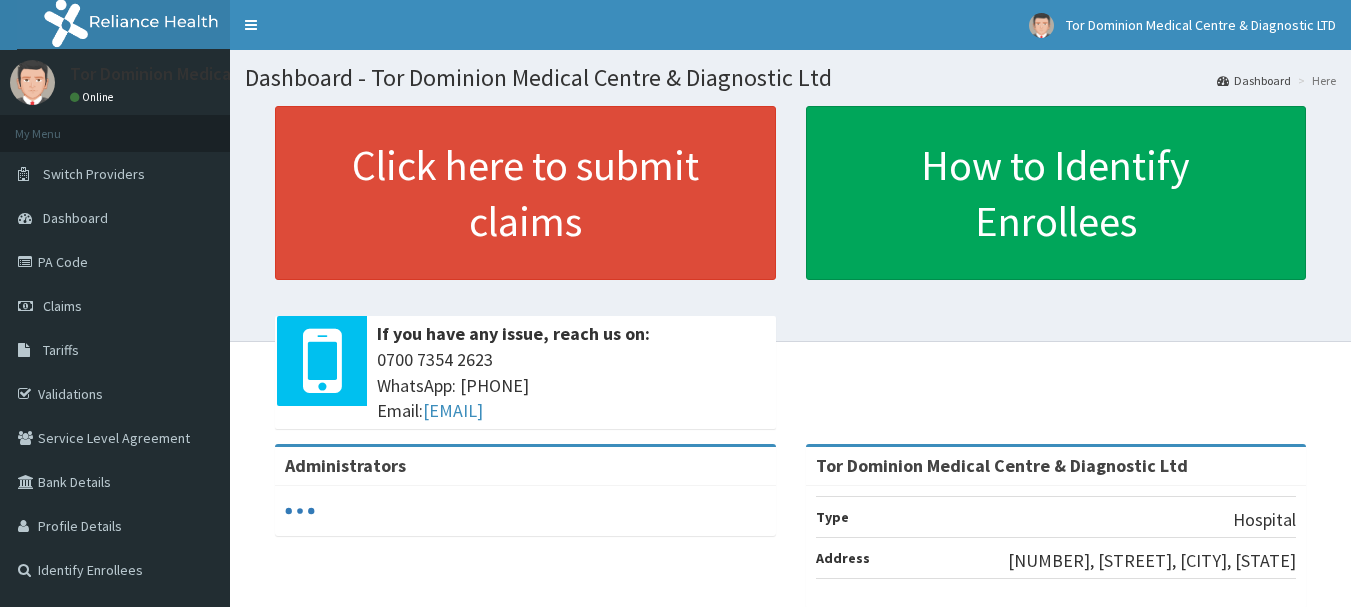 scroll, scrollTop: 0, scrollLeft: 0, axis: both 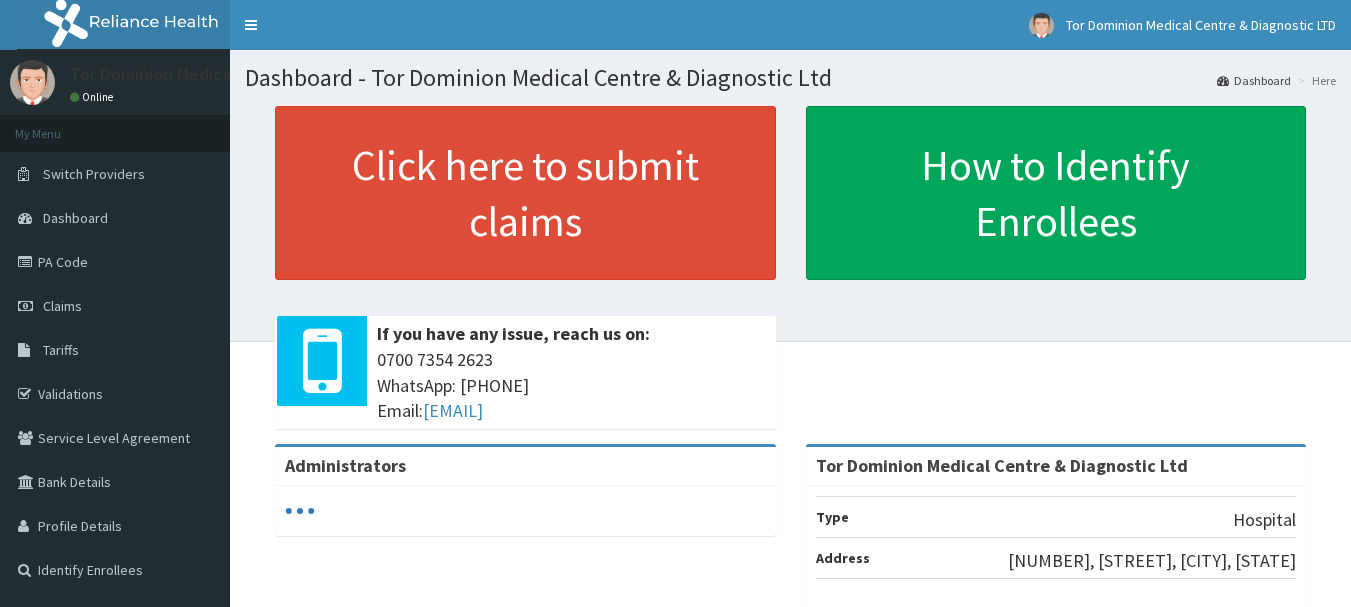 click on "Claims" at bounding box center [115, 306] 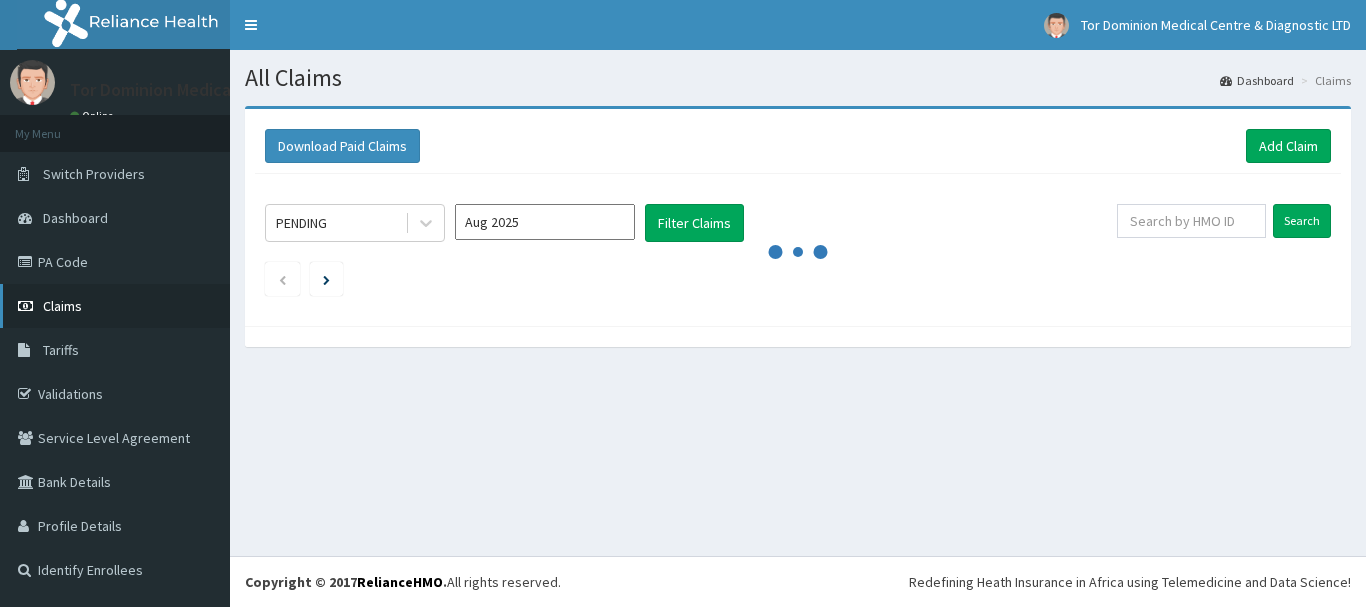 scroll, scrollTop: 0, scrollLeft: 0, axis: both 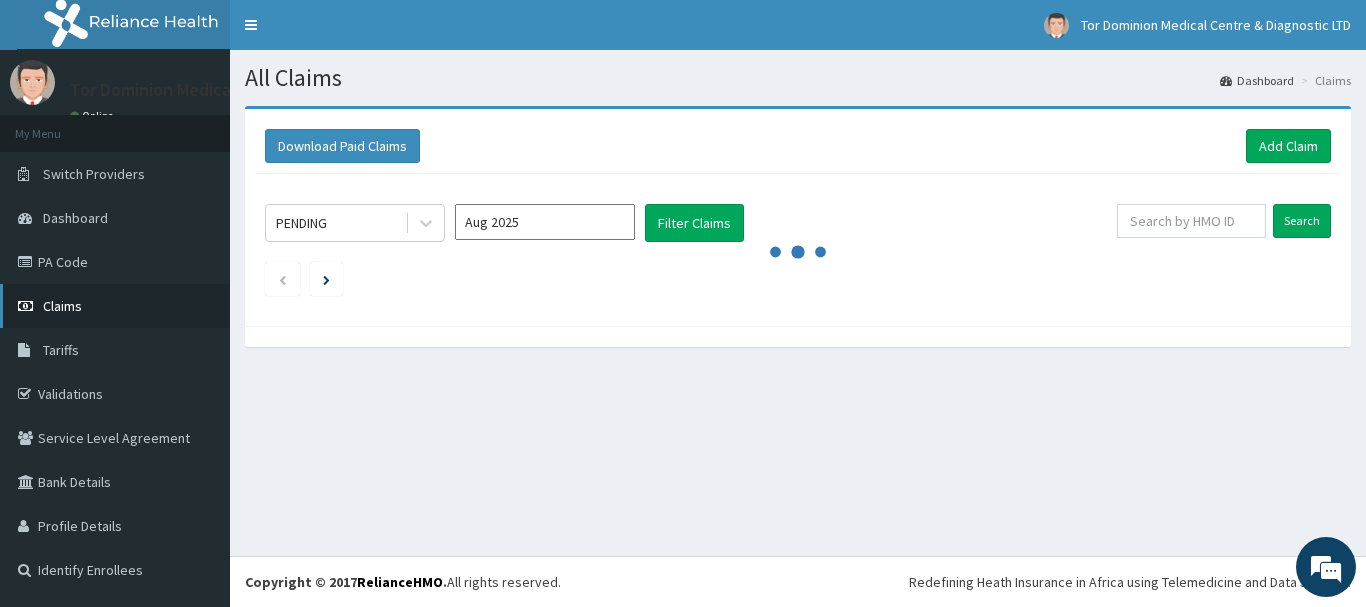 click on "Claims" at bounding box center (115, 306) 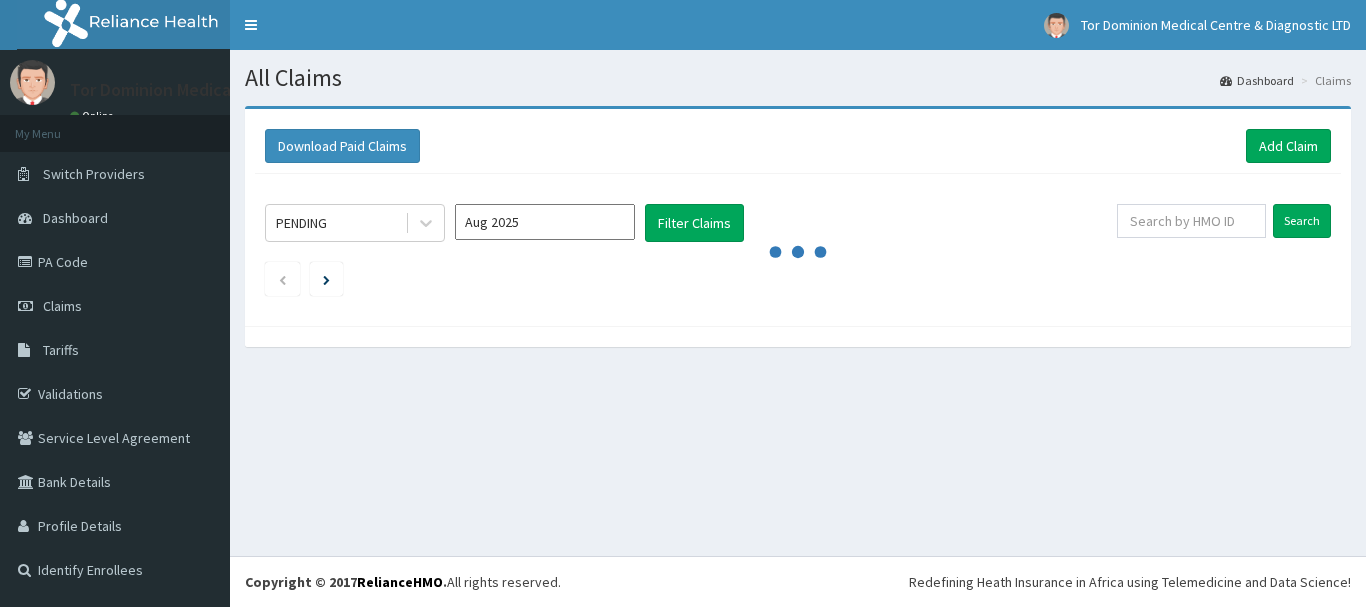 scroll, scrollTop: 0, scrollLeft: 0, axis: both 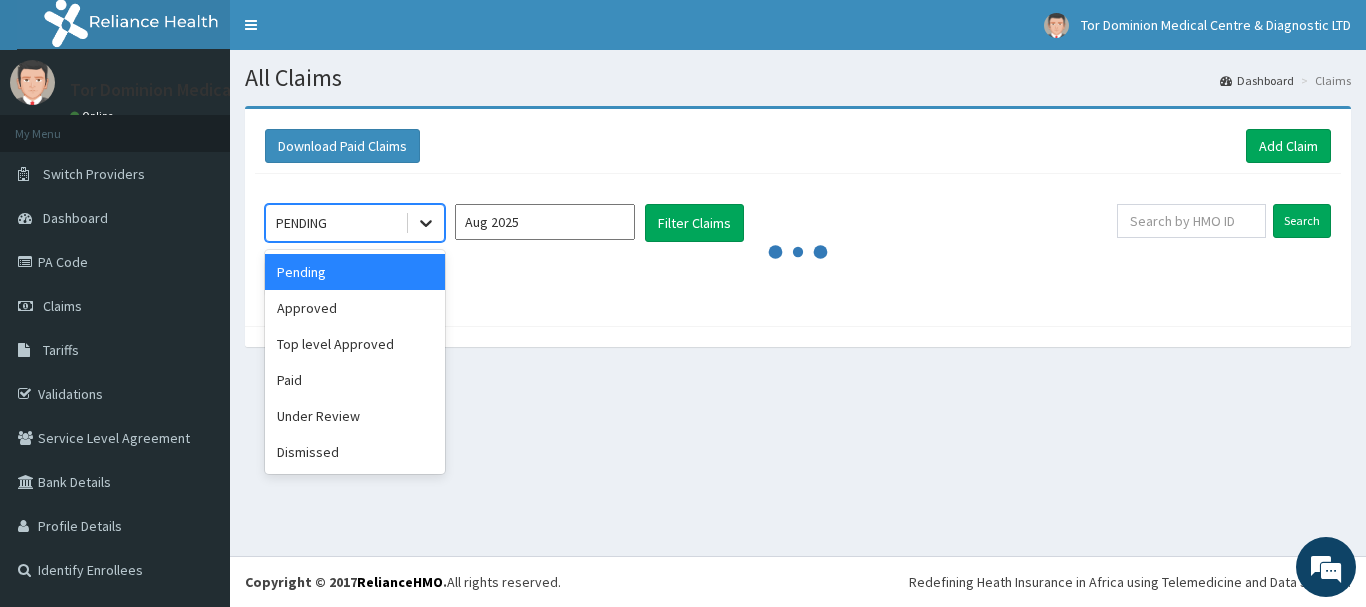 click 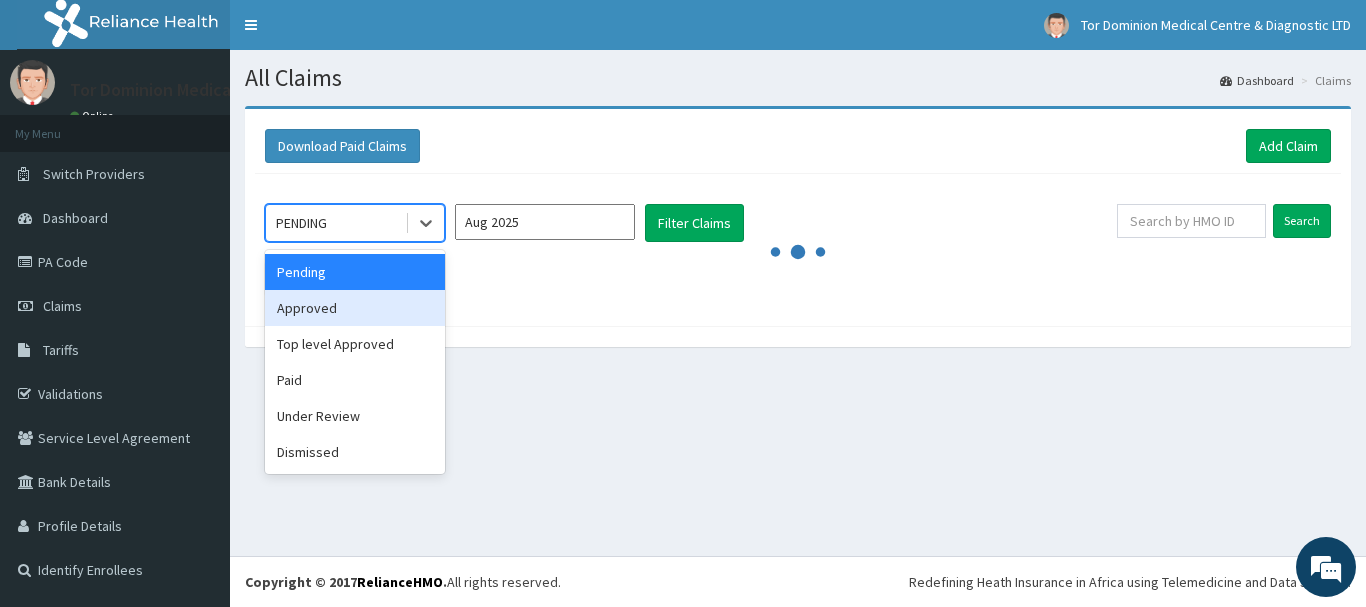 click on "Approved" at bounding box center [355, 308] 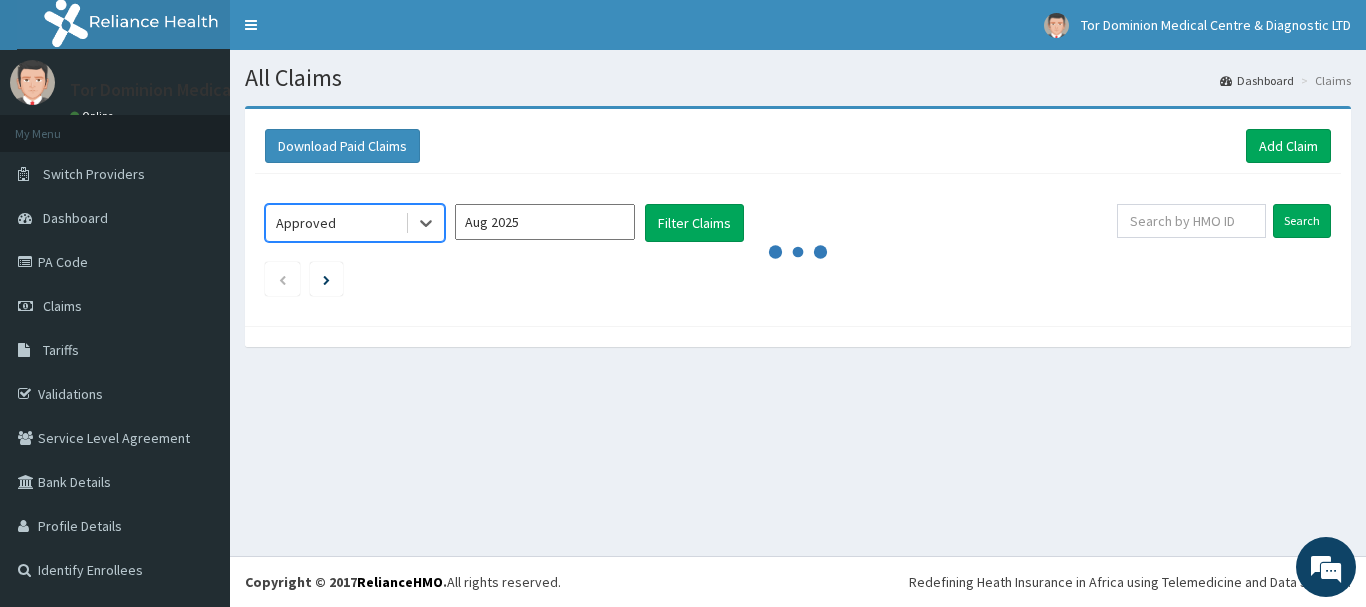 click on "Aug 2025" at bounding box center [545, 222] 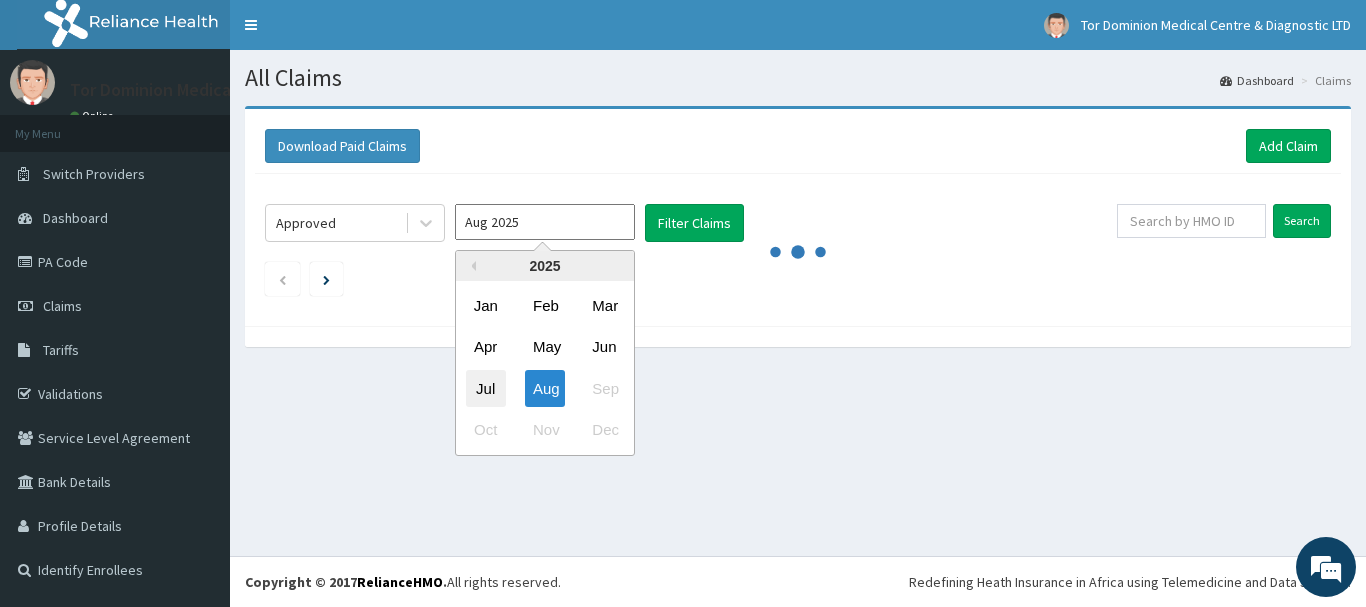 click on "Jul" at bounding box center [486, 388] 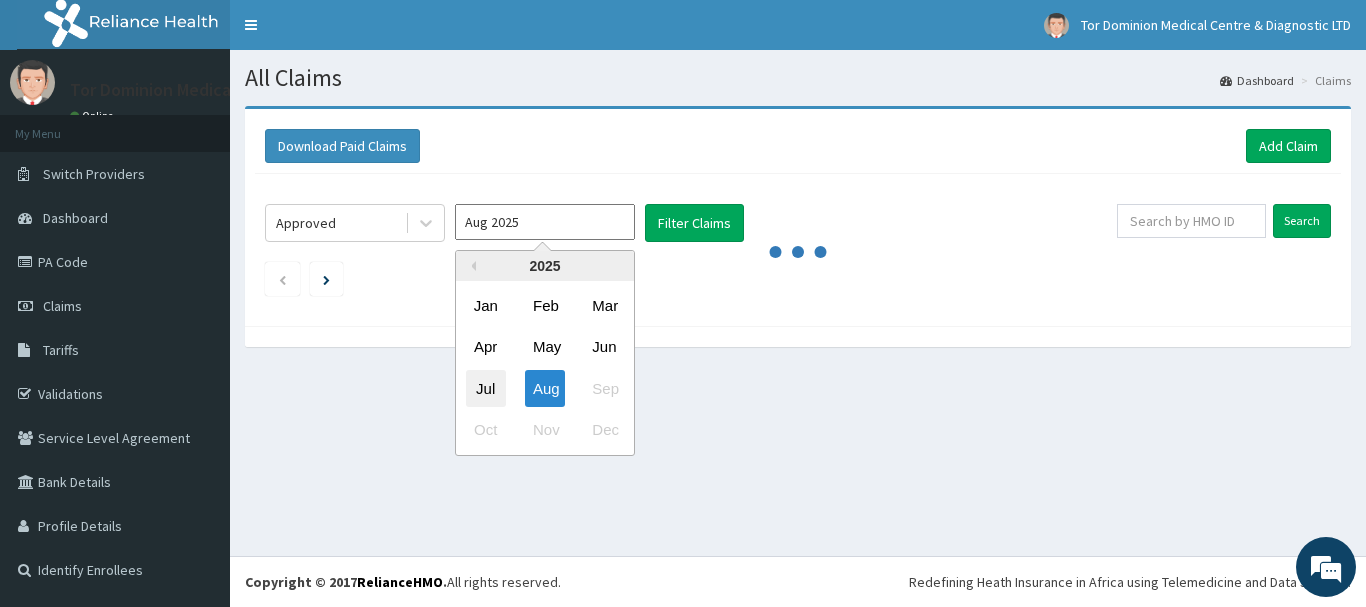 type on "Jul 2025" 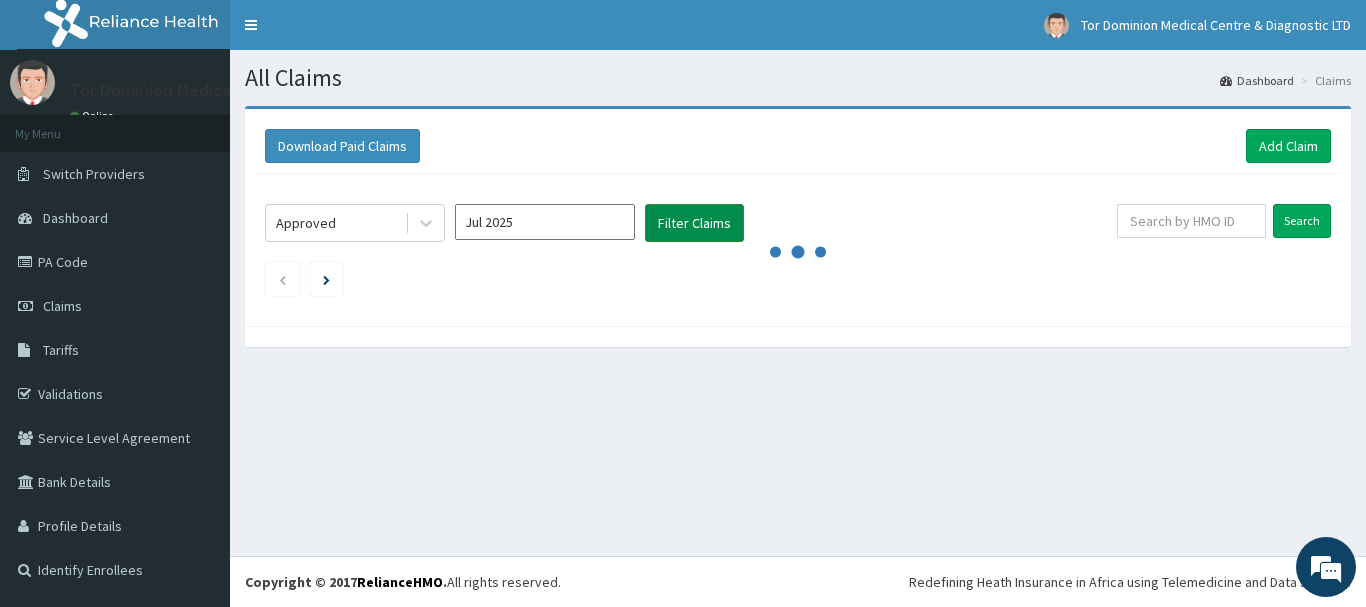 click on "Filter Claims" at bounding box center (694, 223) 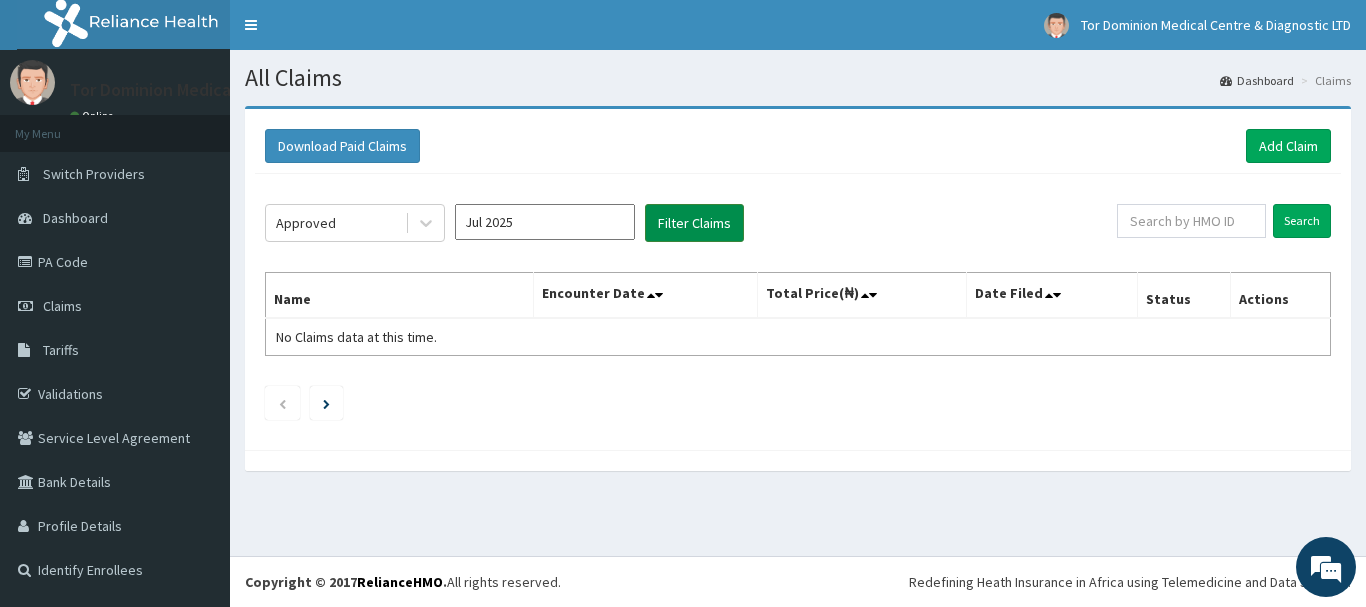 scroll, scrollTop: 0, scrollLeft: 0, axis: both 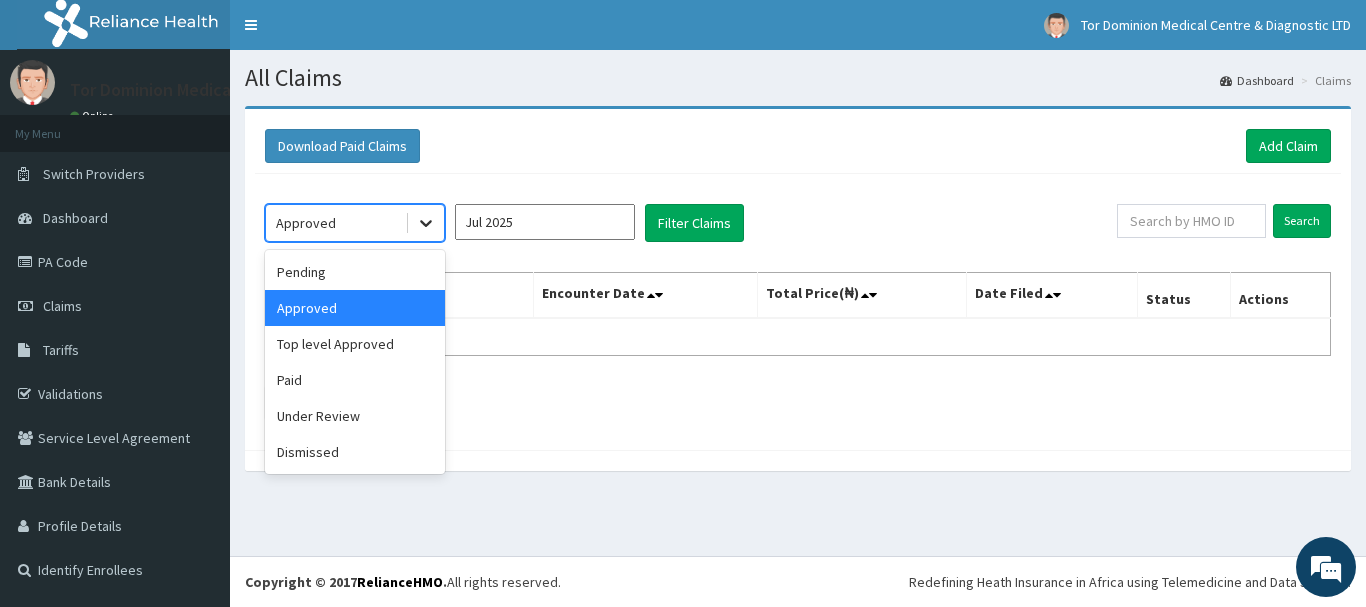 click 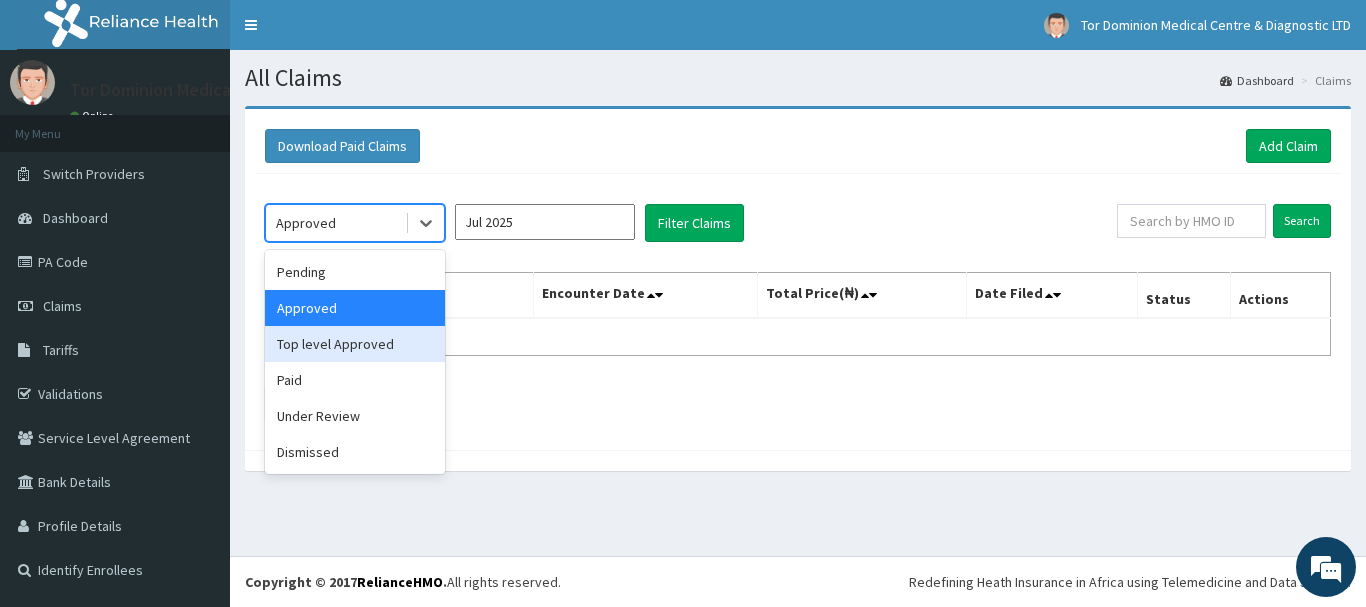 click on "Top level Approved" at bounding box center [355, 344] 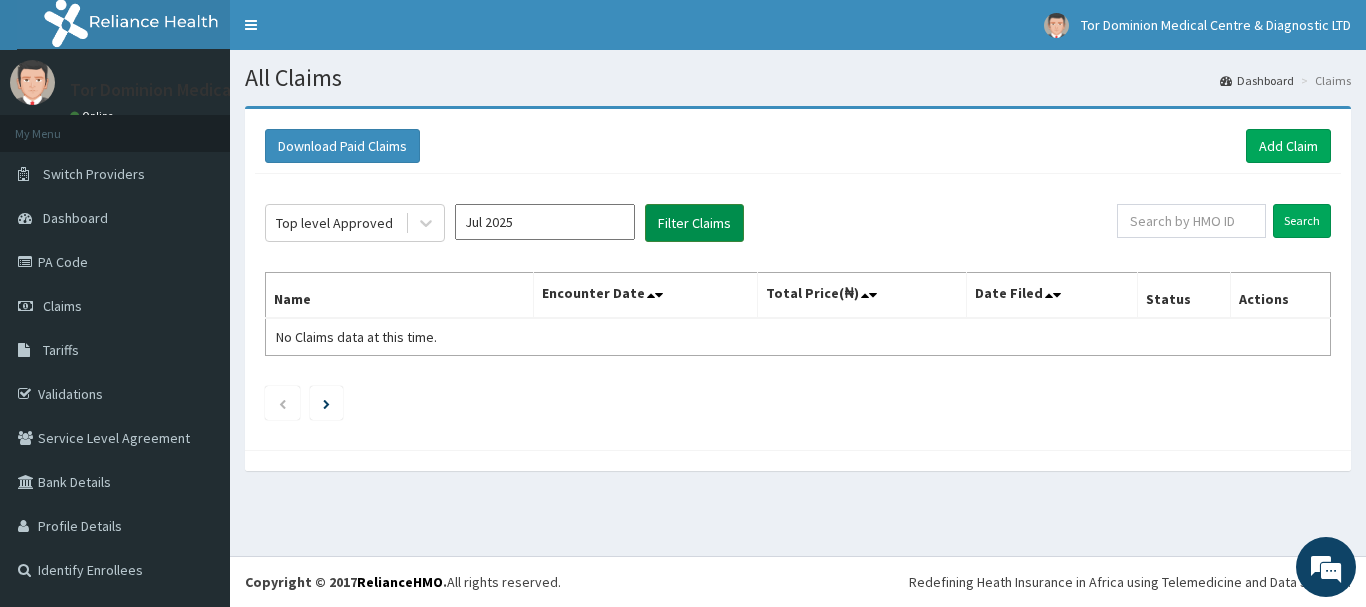 click on "Filter Claims" at bounding box center [694, 223] 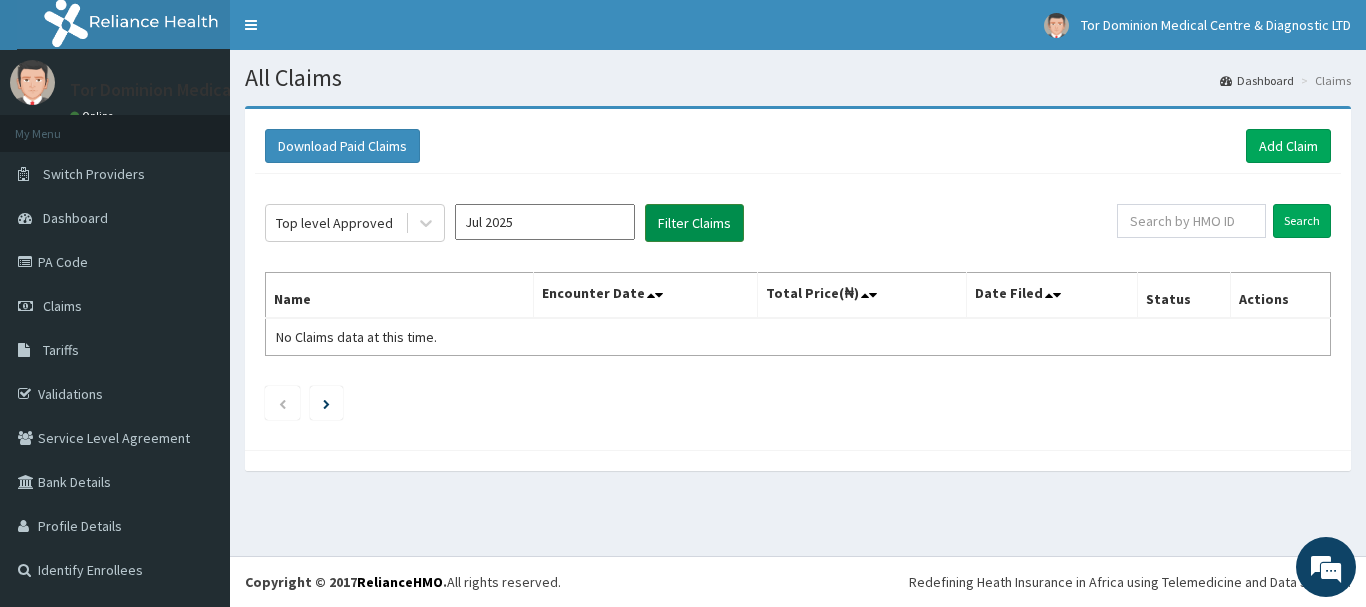 click on "Filter Claims" at bounding box center (694, 223) 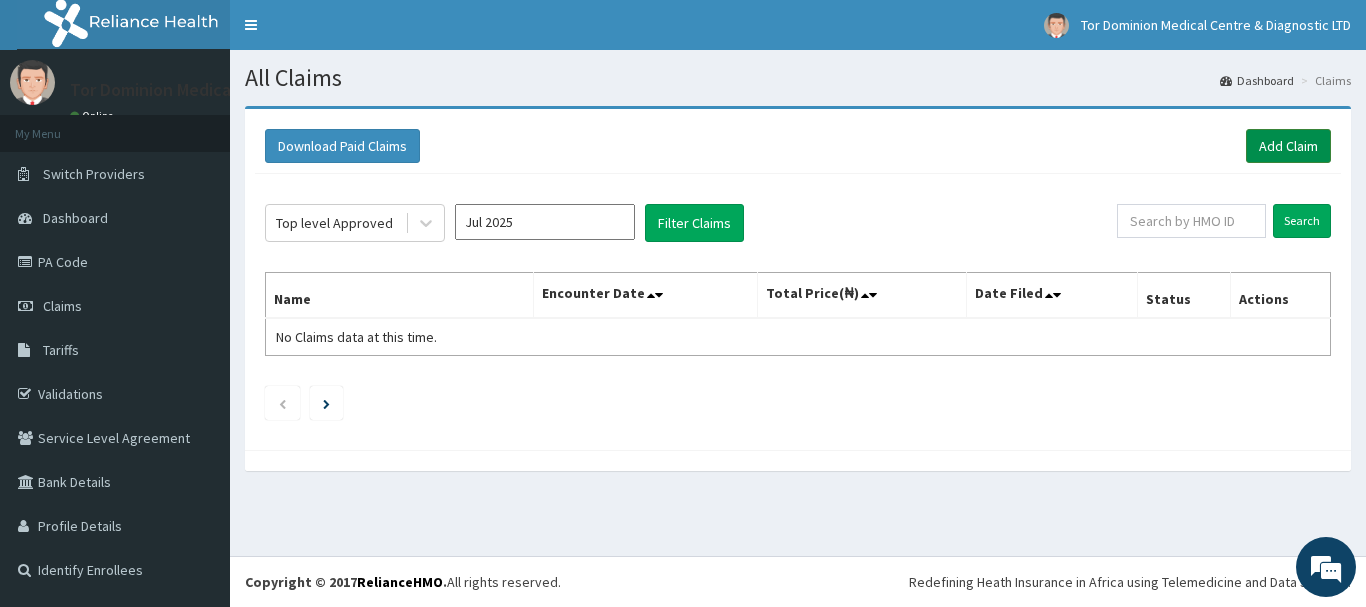 click on "Add Claim" at bounding box center [1288, 146] 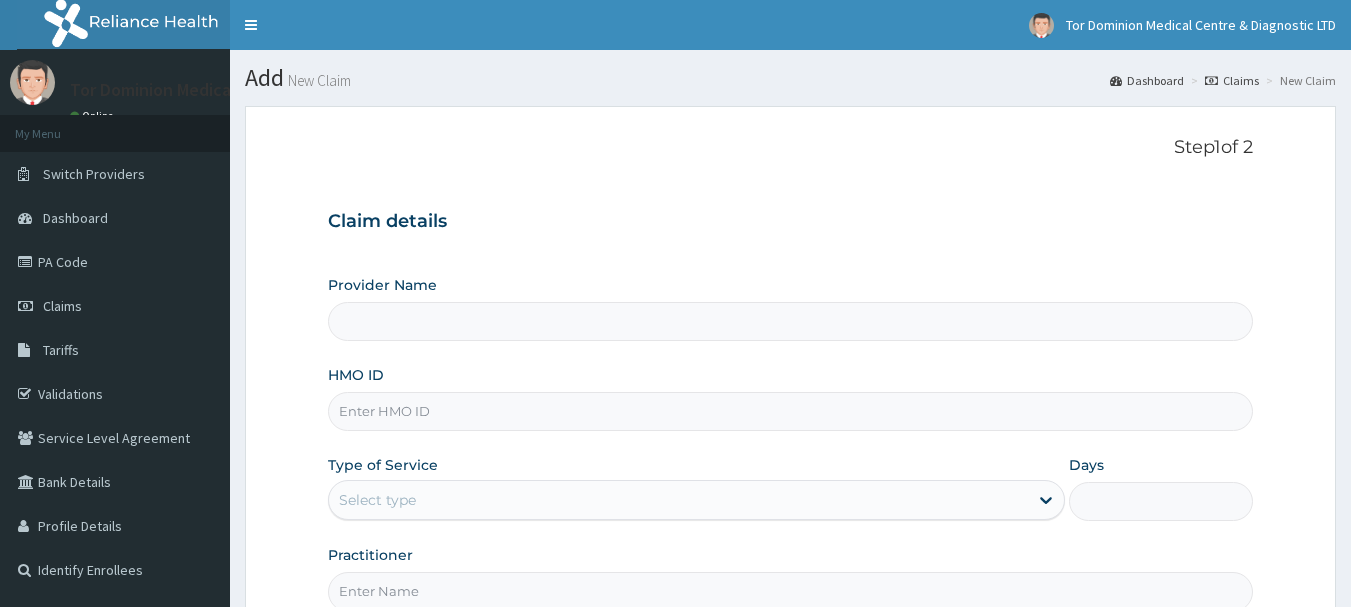 scroll, scrollTop: 0, scrollLeft: 0, axis: both 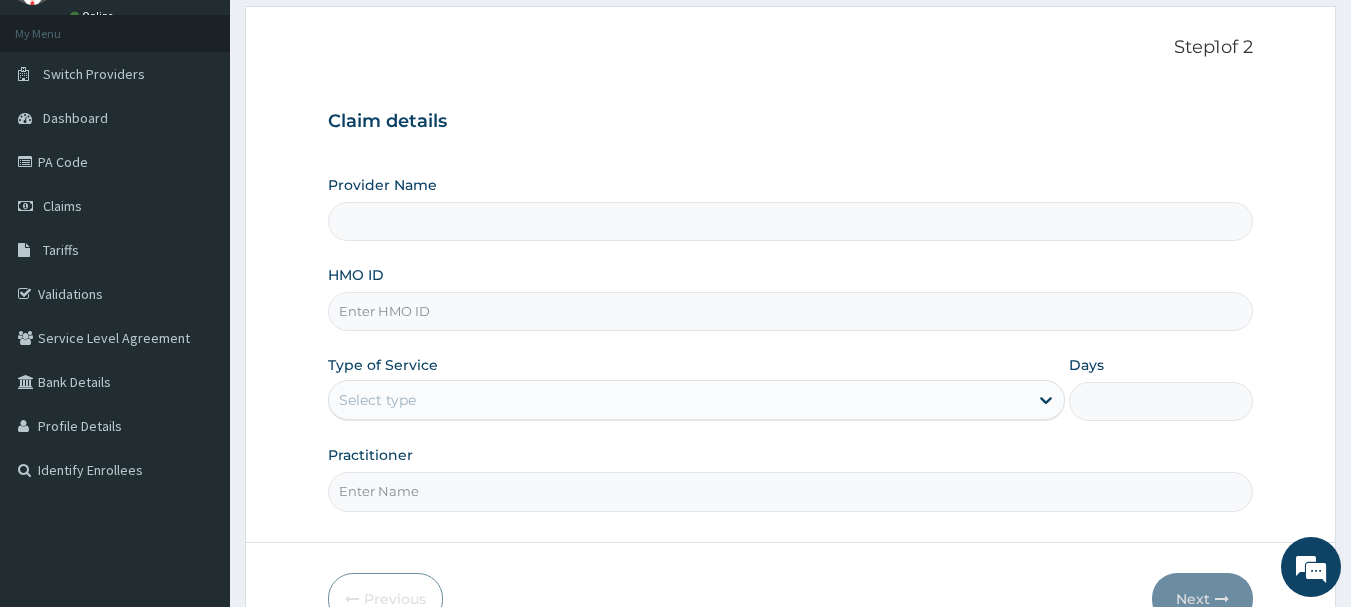 type on "Tor Dominion Medical Centre & Diagnostic Ltd" 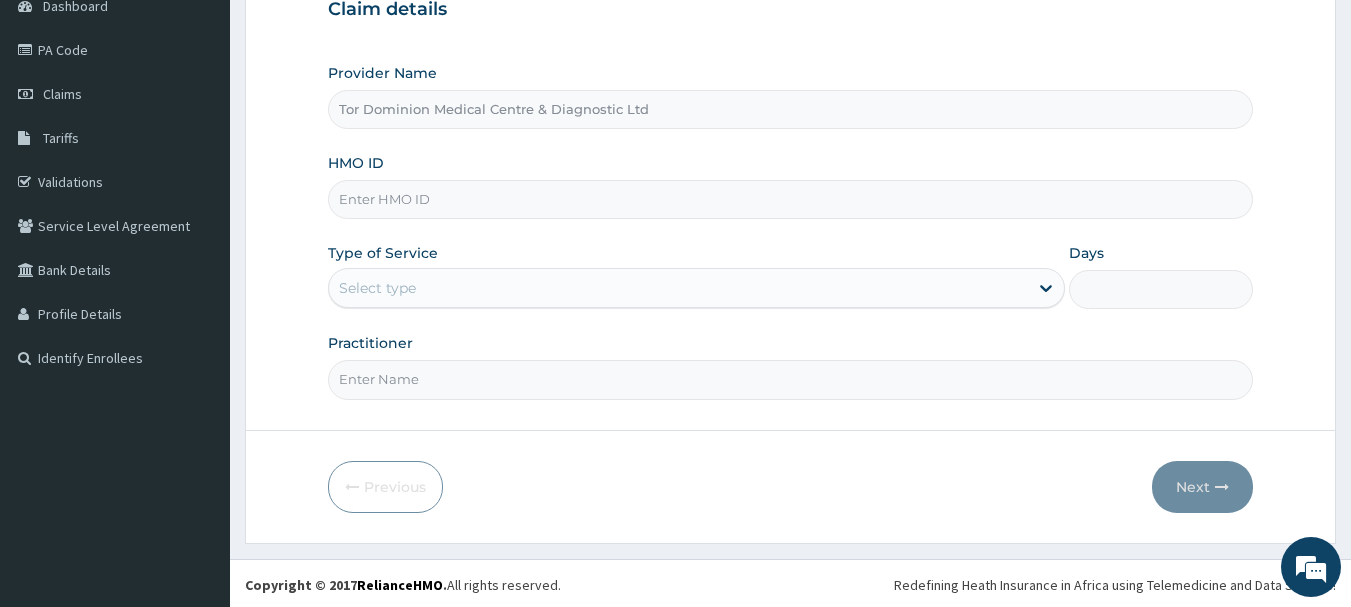 scroll, scrollTop: 215, scrollLeft: 0, axis: vertical 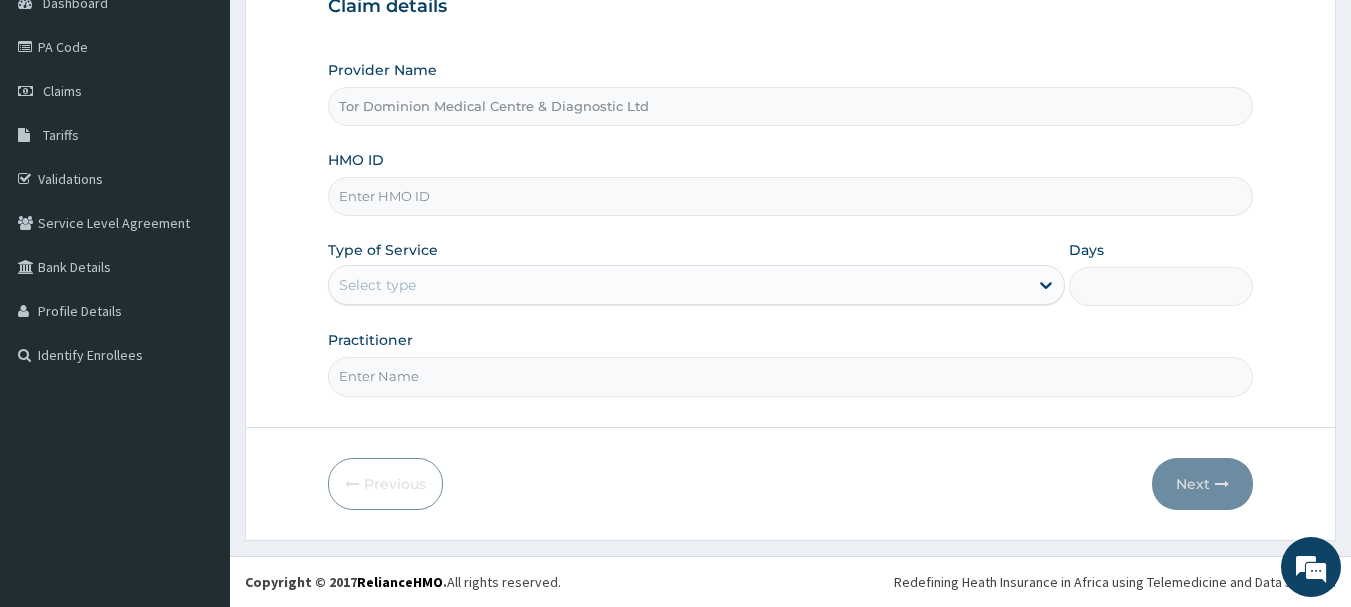 click on "HMO ID" at bounding box center [791, 196] 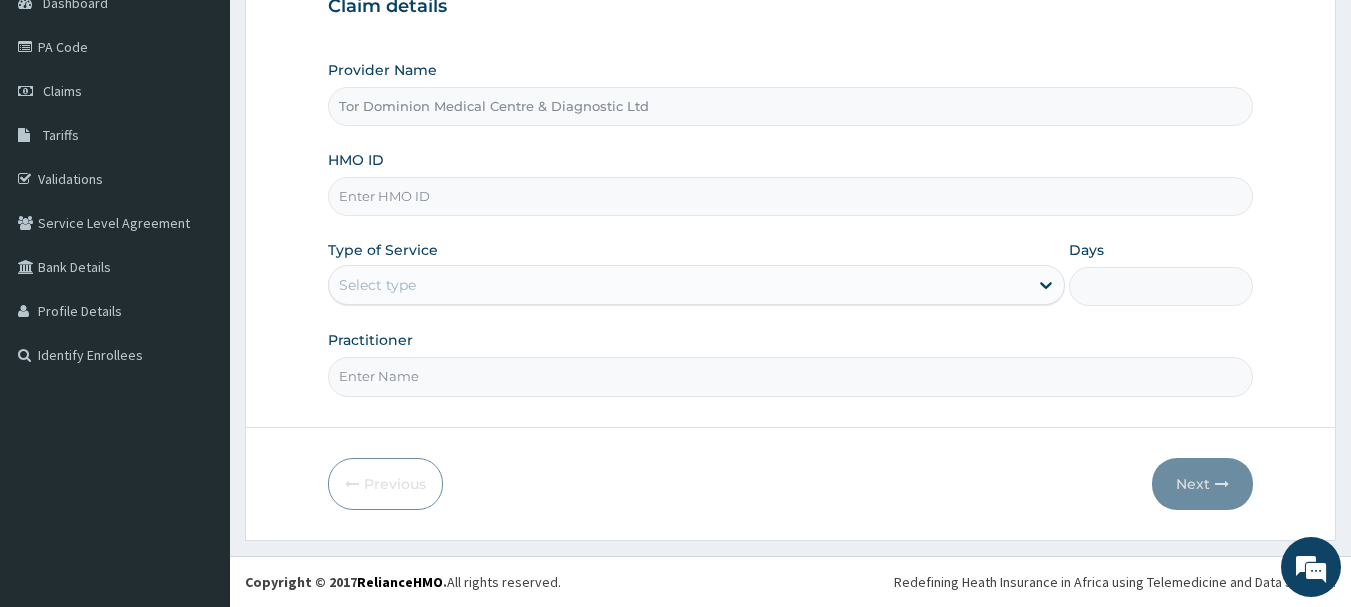 paste on "ELN/10766/B" 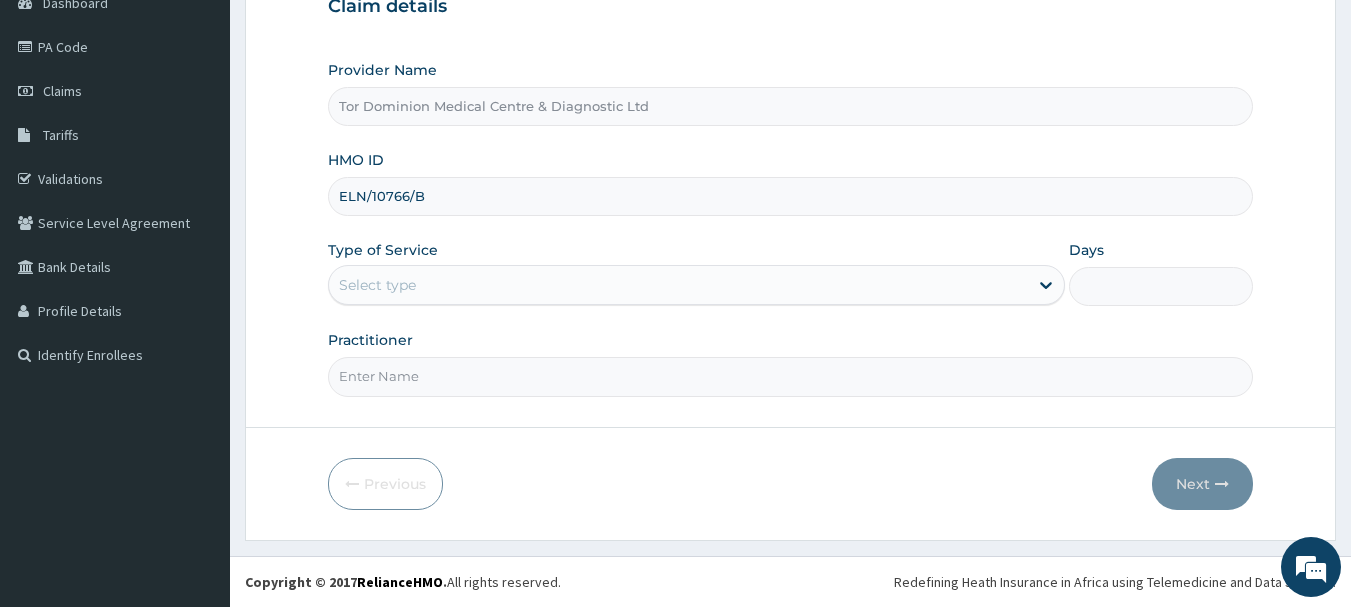 type on "ELN/10766/B" 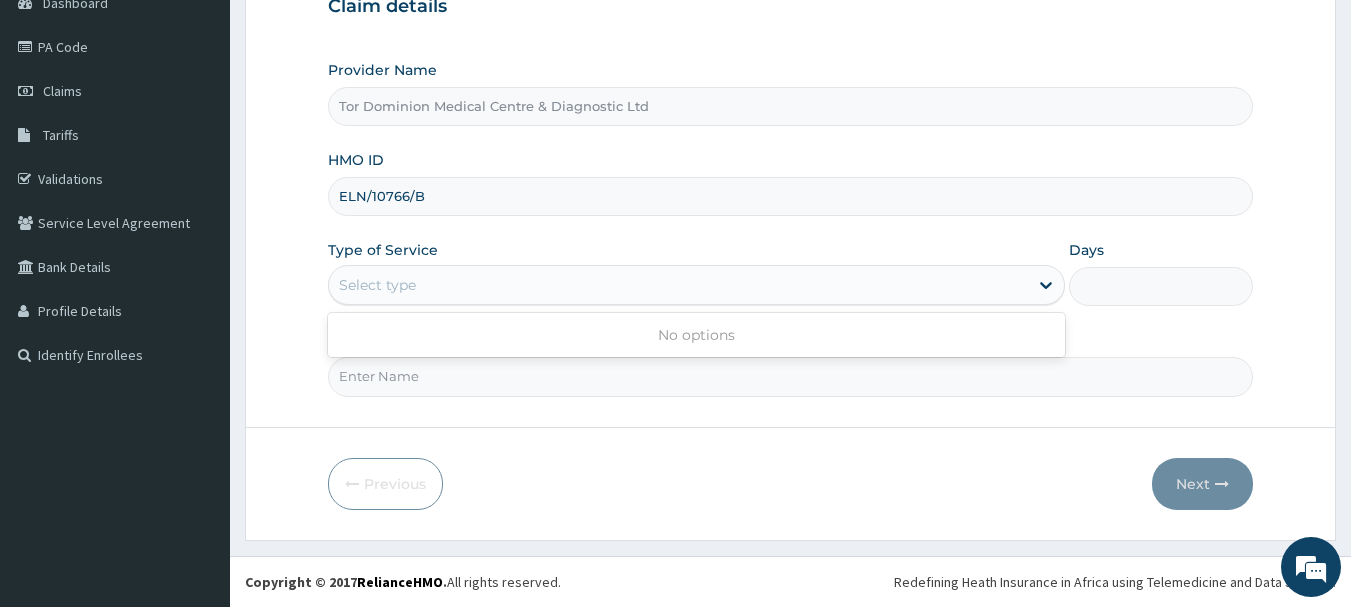 click on "Select type" at bounding box center [377, 285] 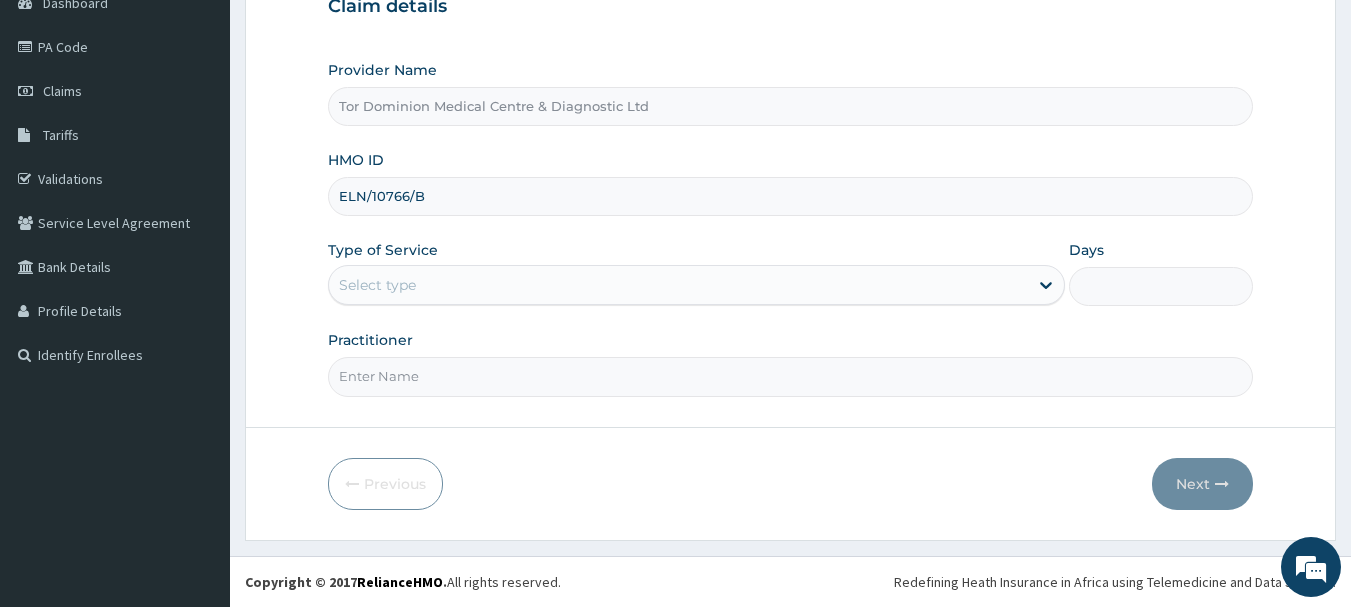 click on "Select type" at bounding box center [377, 285] 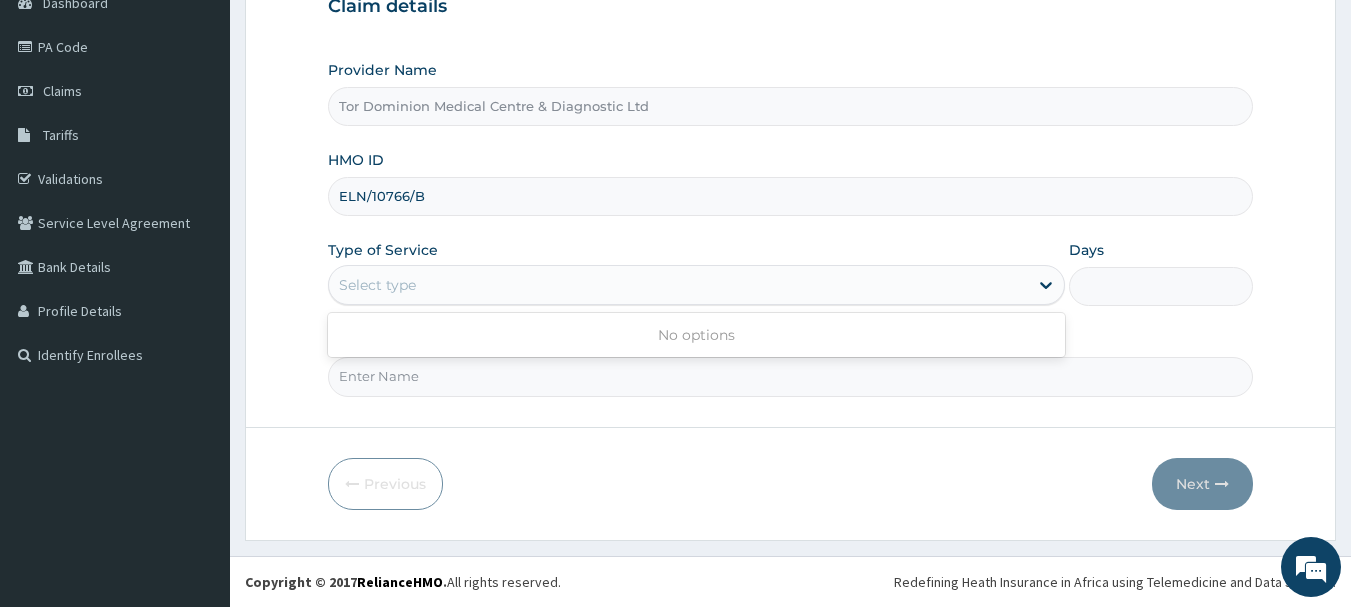 click on "Select type" at bounding box center [377, 285] 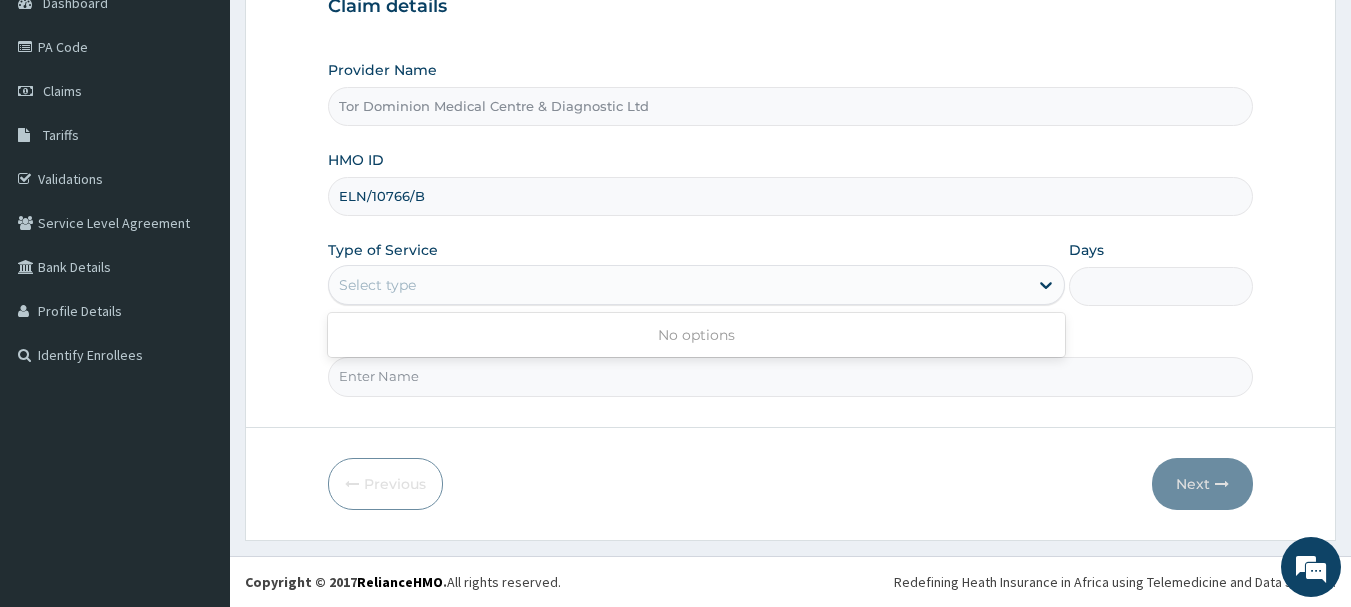 click on "Select type" at bounding box center (377, 285) 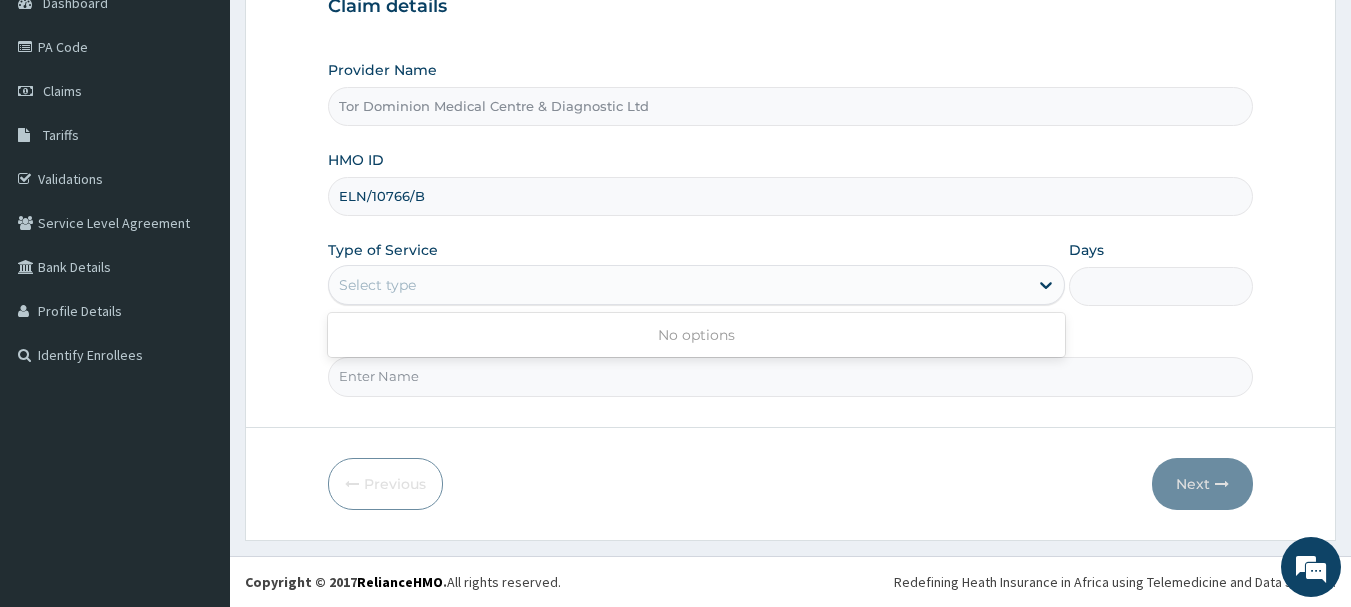 click on "Select type" at bounding box center (377, 285) 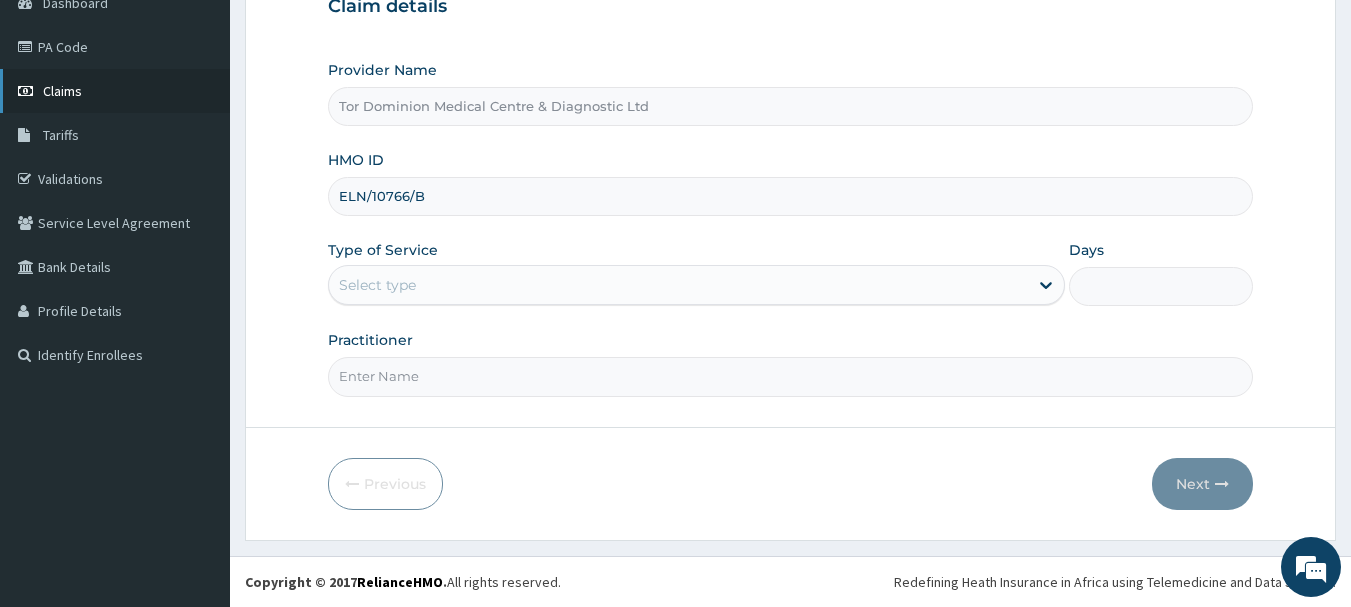 click on "Claims" at bounding box center [62, 91] 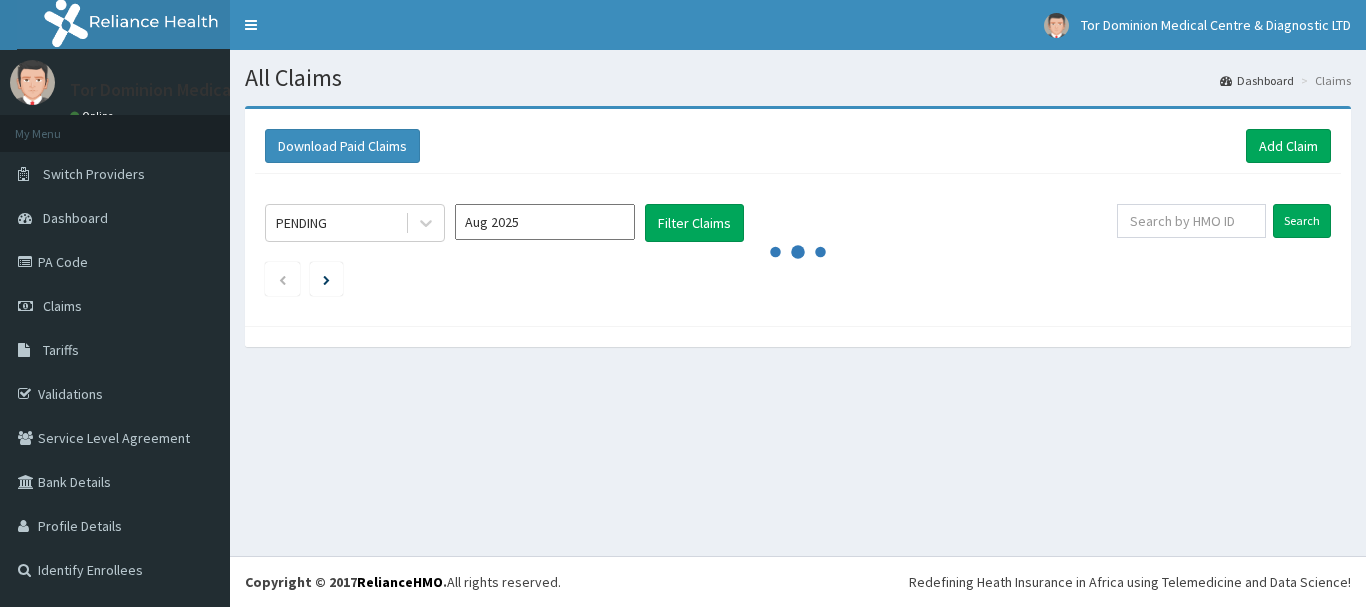 scroll, scrollTop: 0, scrollLeft: 0, axis: both 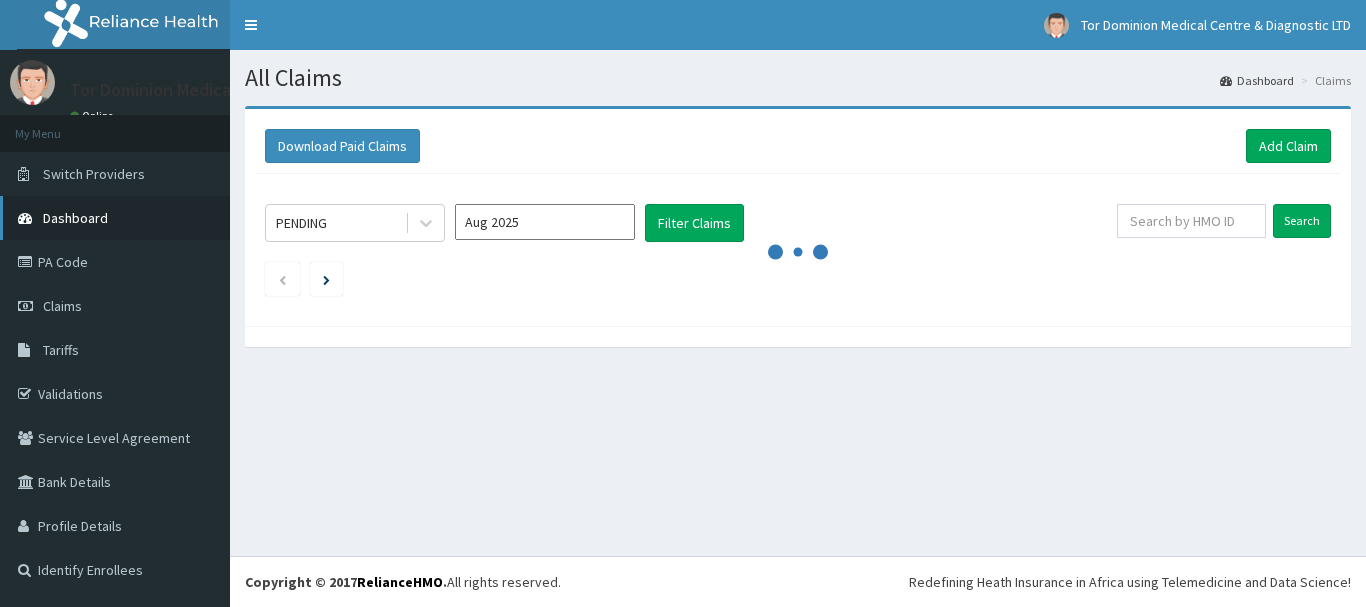 click on "Dashboard" at bounding box center (75, 218) 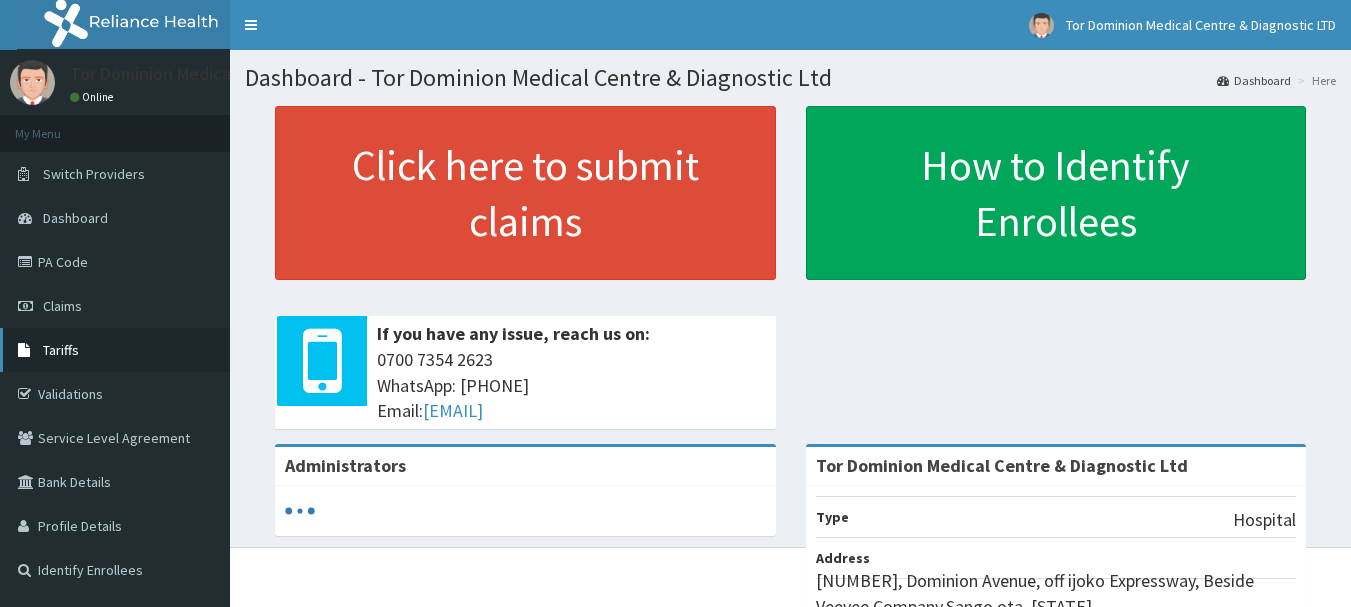 scroll, scrollTop: 0, scrollLeft: 0, axis: both 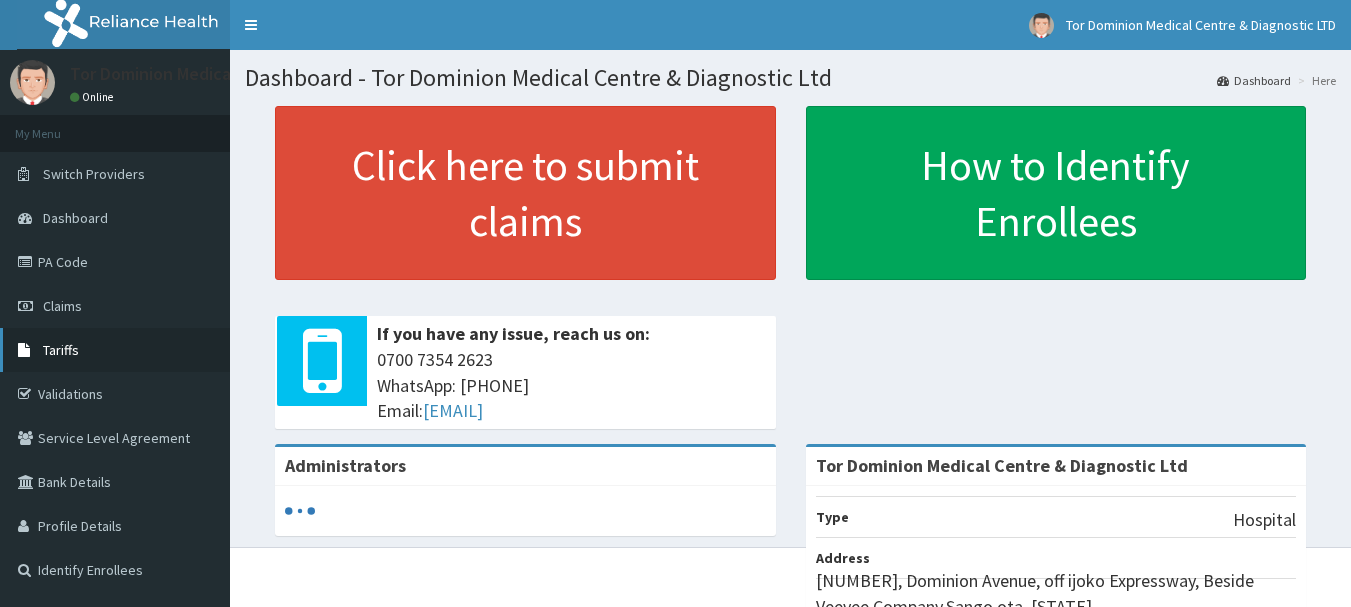 click on "Tariffs" at bounding box center [61, 350] 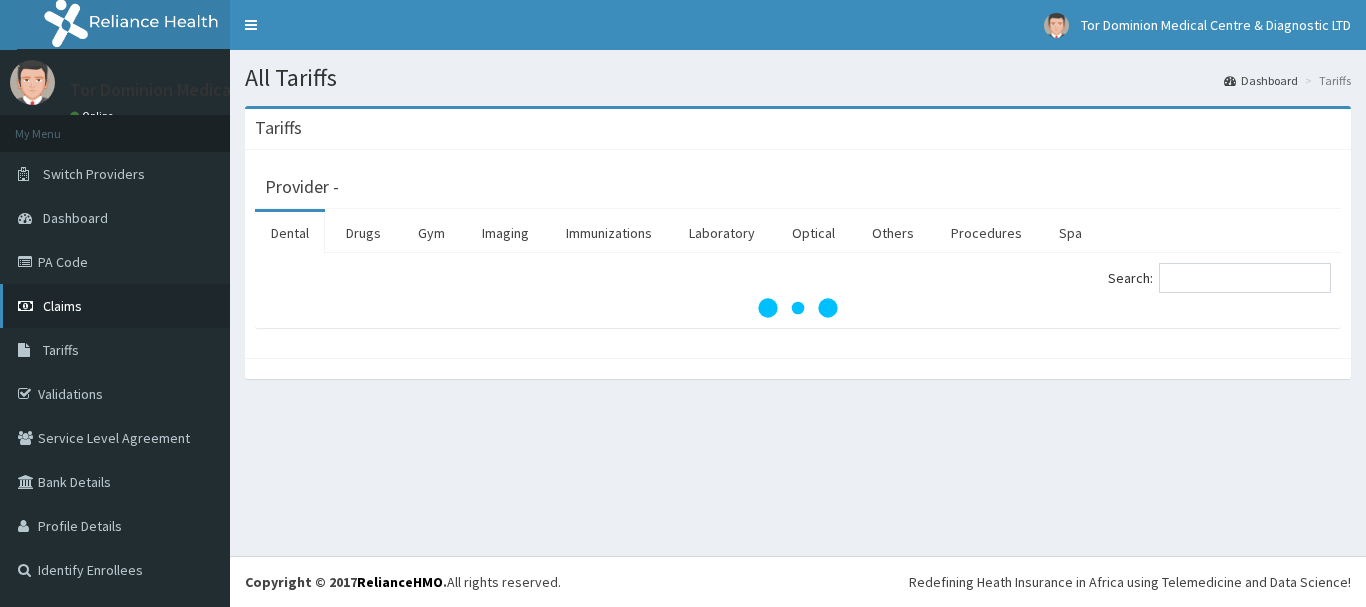 scroll, scrollTop: 0, scrollLeft: 0, axis: both 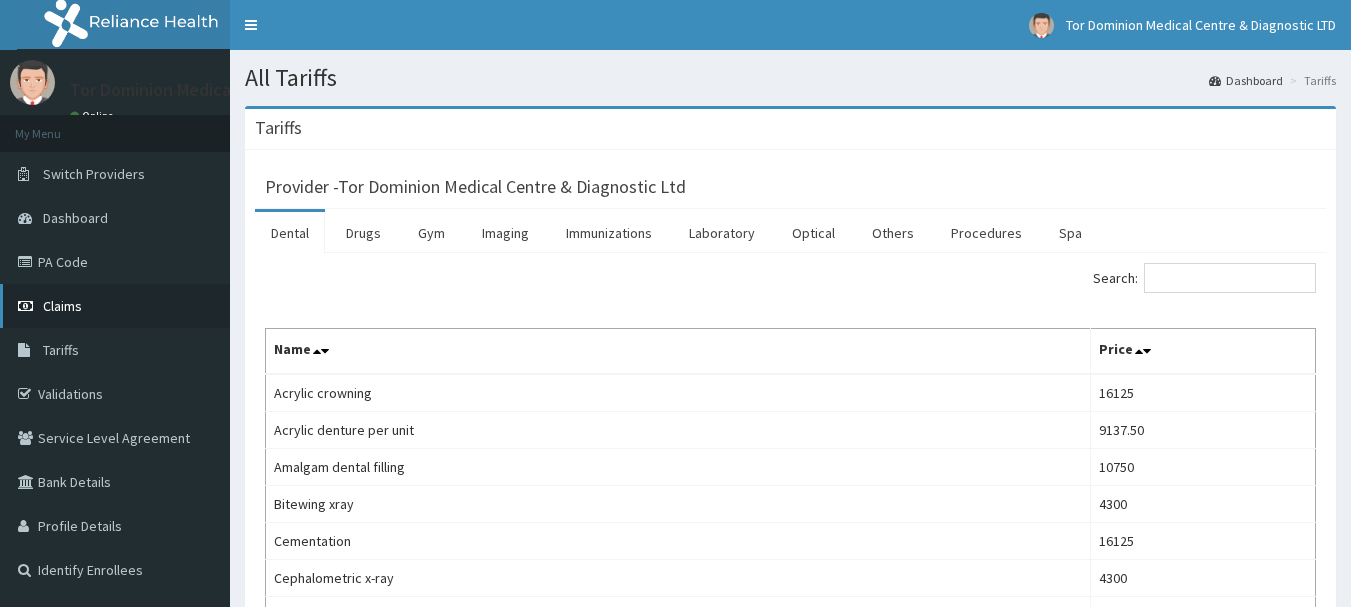 click on "Claims" at bounding box center [62, 306] 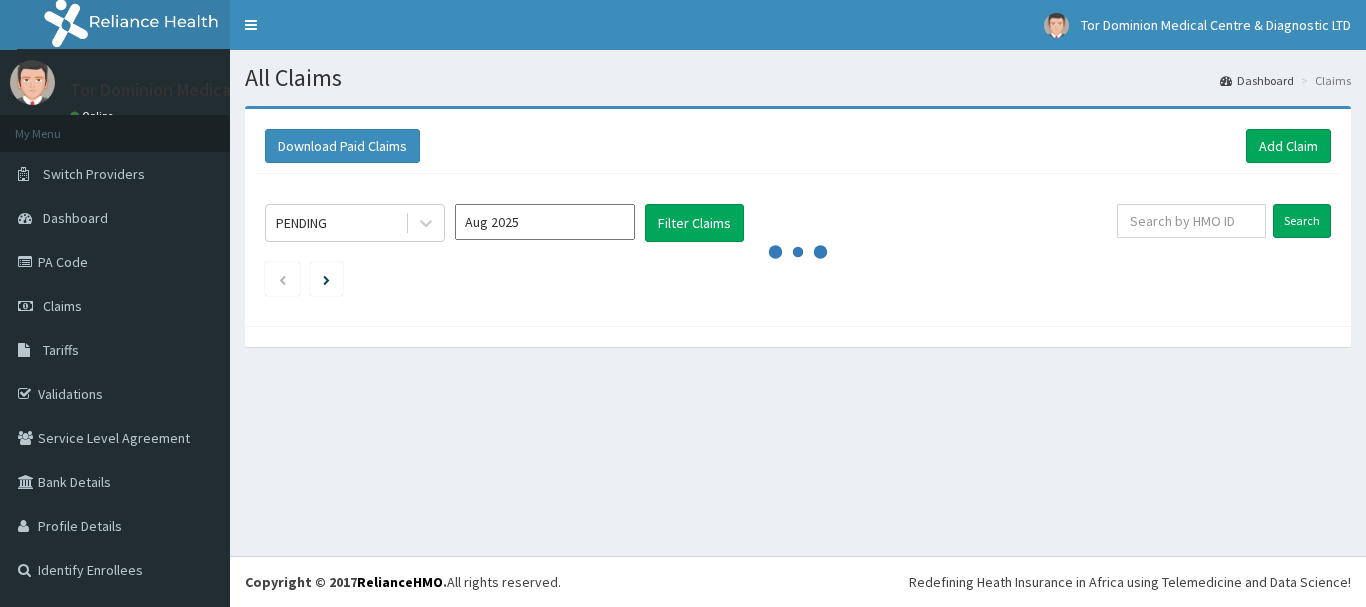 scroll, scrollTop: 0, scrollLeft: 0, axis: both 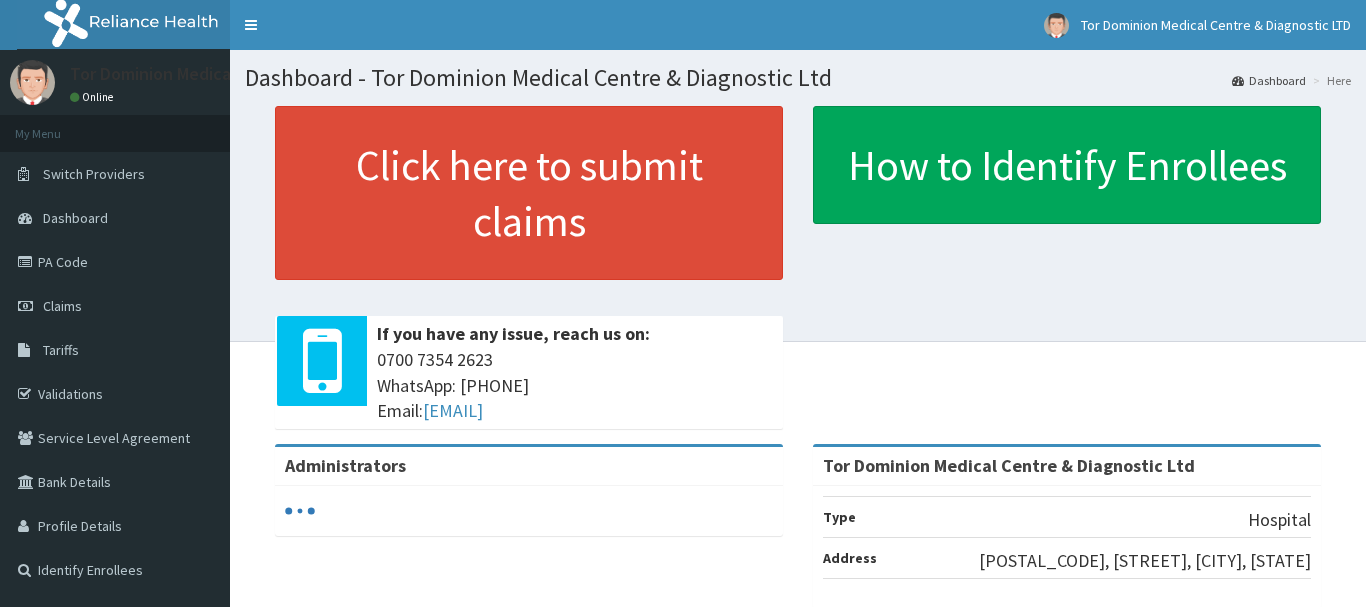 click on "Claims" at bounding box center (115, 306) 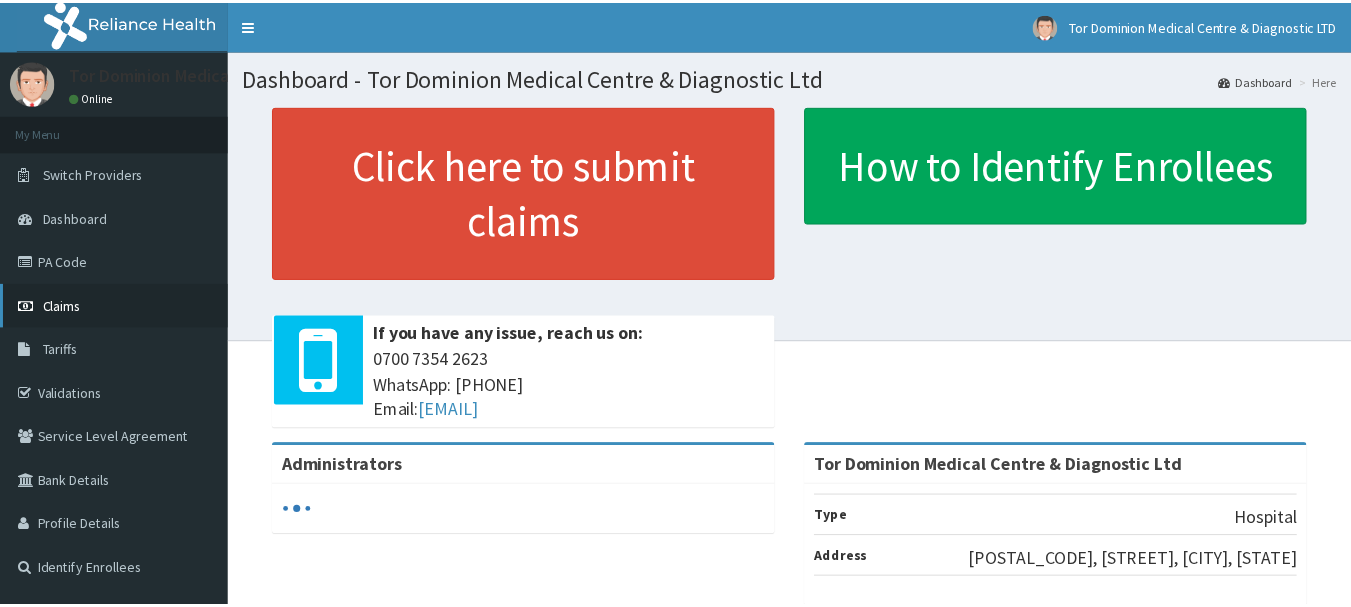 scroll, scrollTop: 0, scrollLeft: 0, axis: both 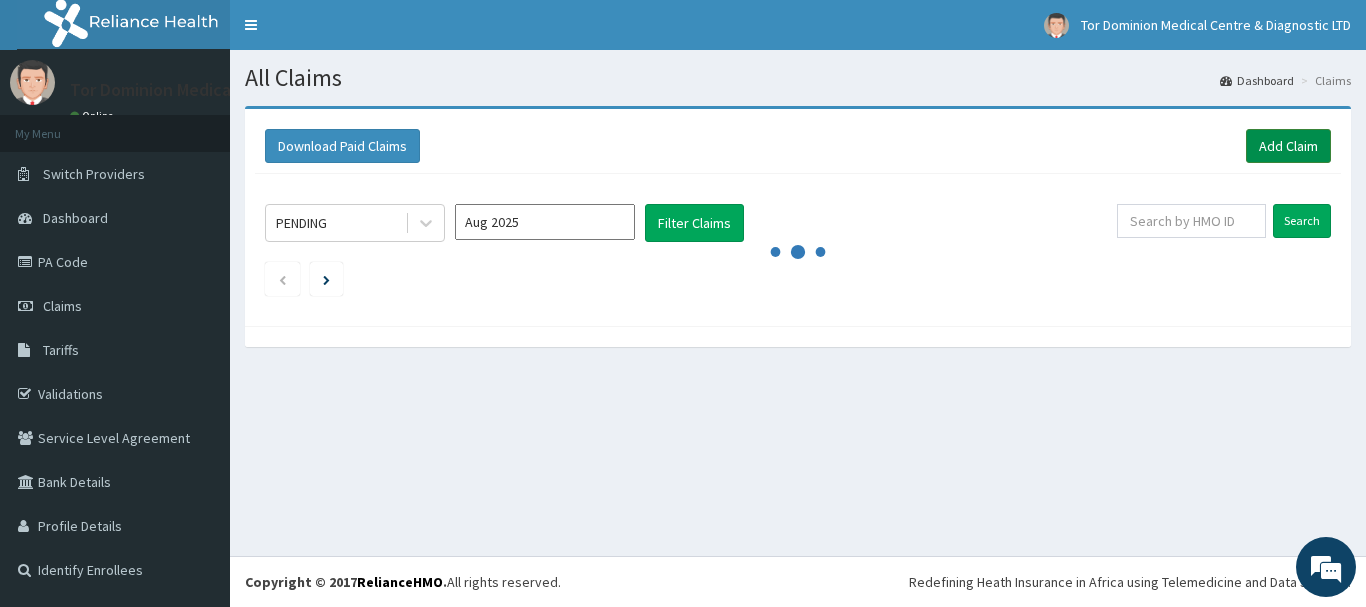 click on "Add Claim" at bounding box center [1288, 146] 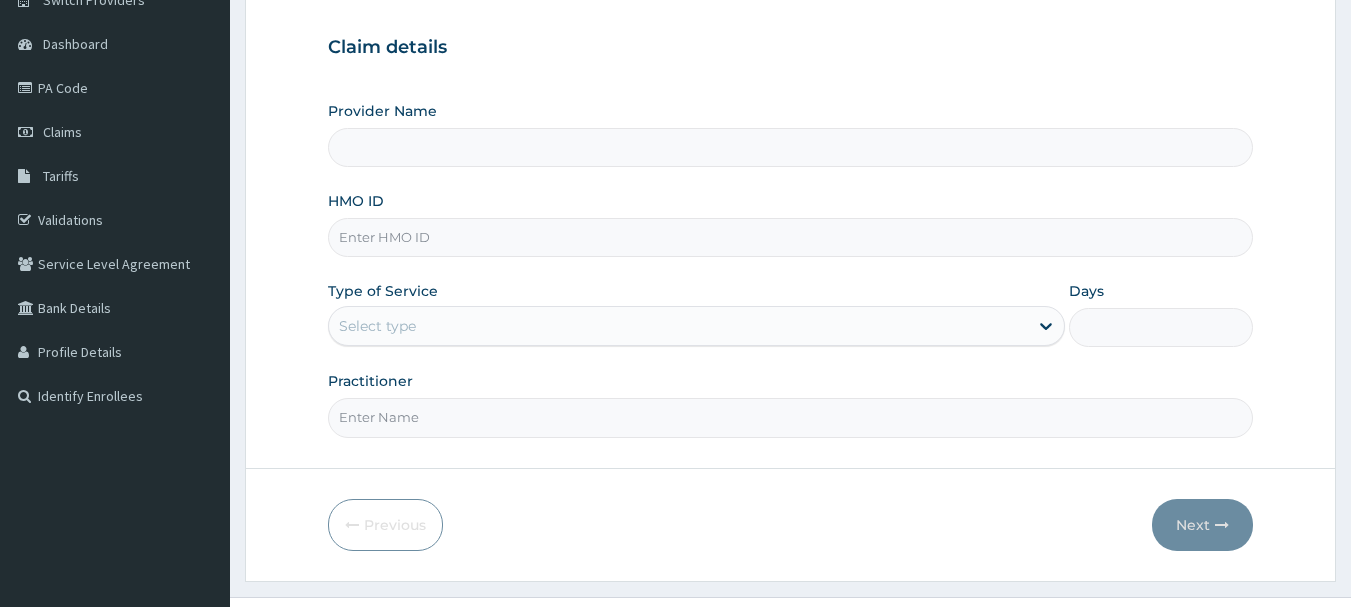 scroll, scrollTop: 200, scrollLeft: 0, axis: vertical 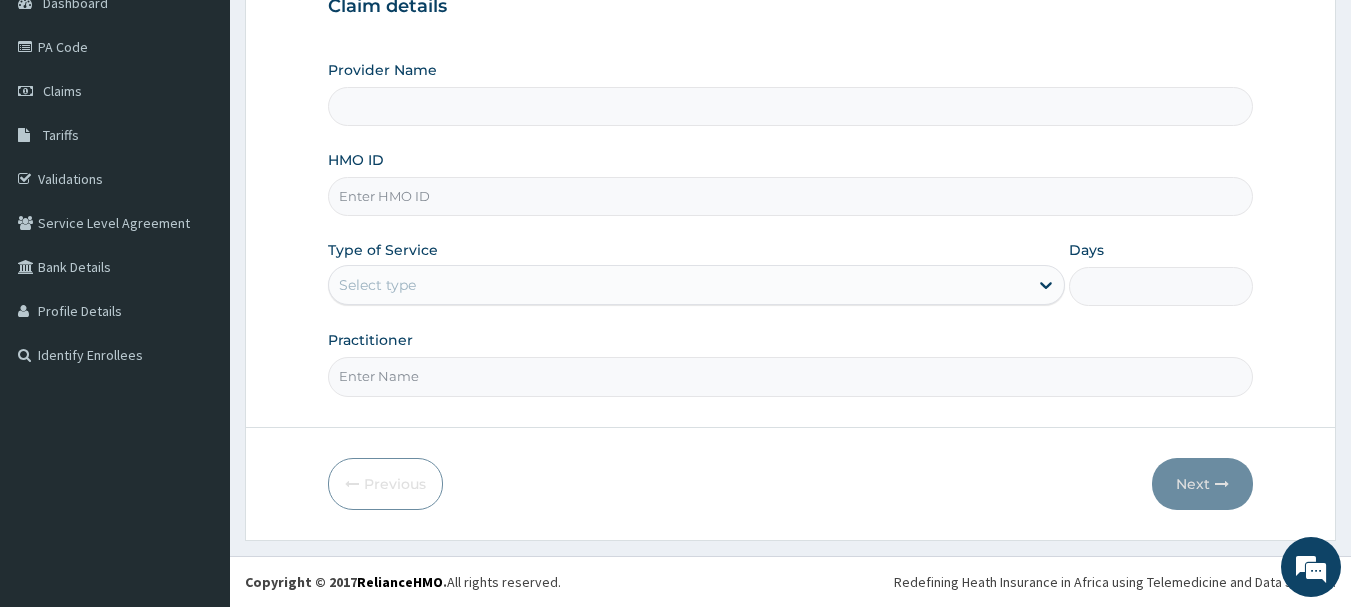 type on "Tor Dominion Medical Centre & Diagnostic Ltd" 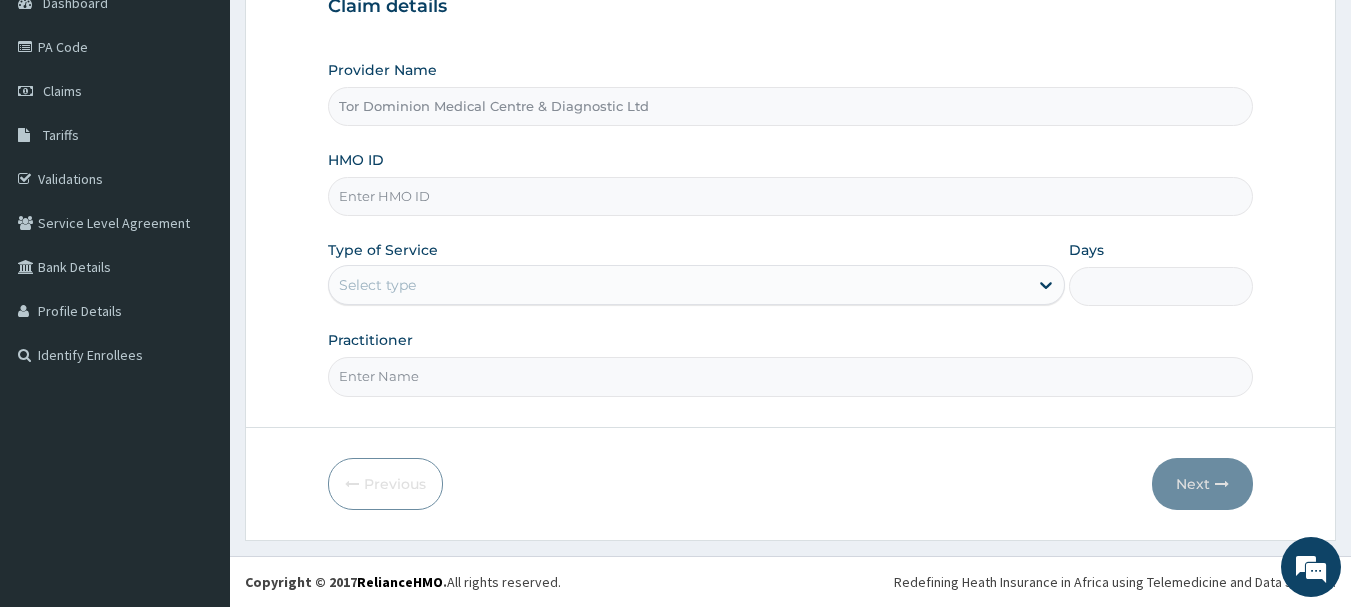 click on "HMO ID" at bounding box center (791, 196) 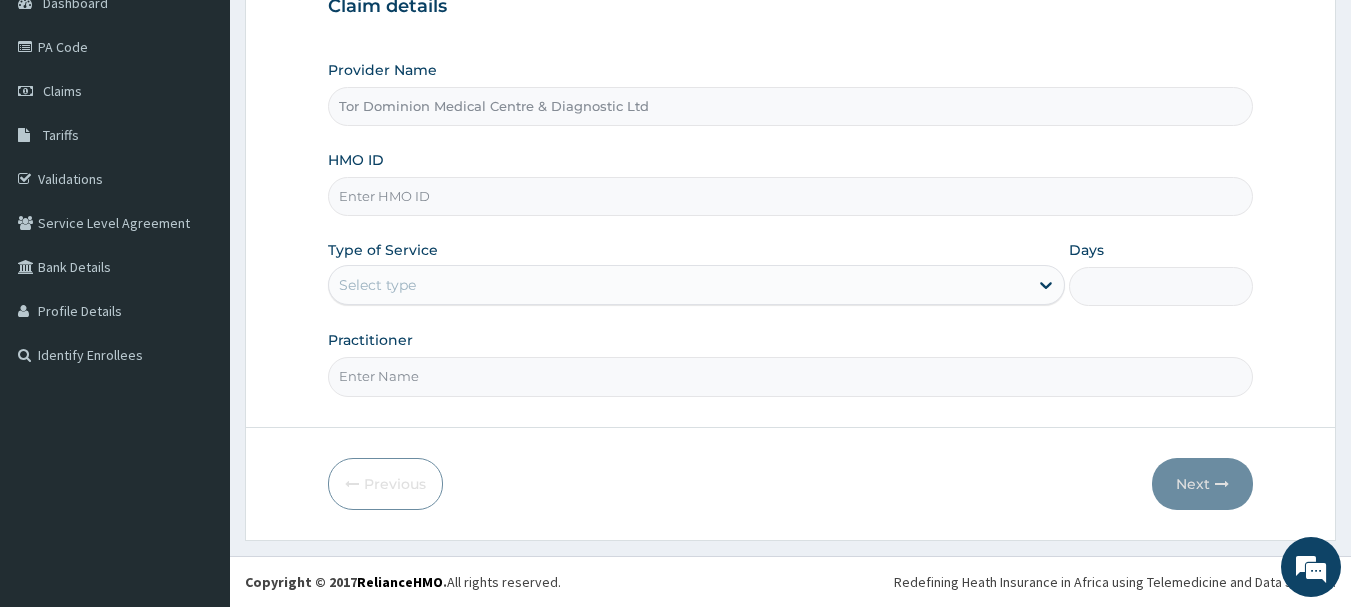 paste on "ELN/10766/B" 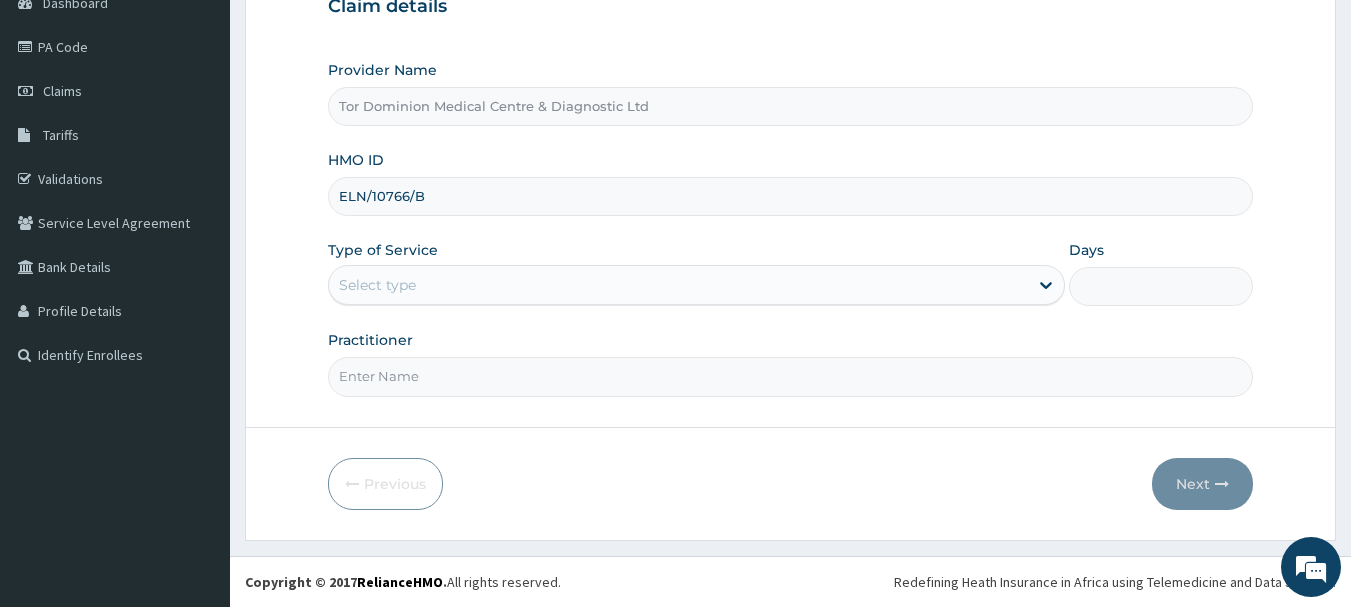type on "ELN/10766/B" 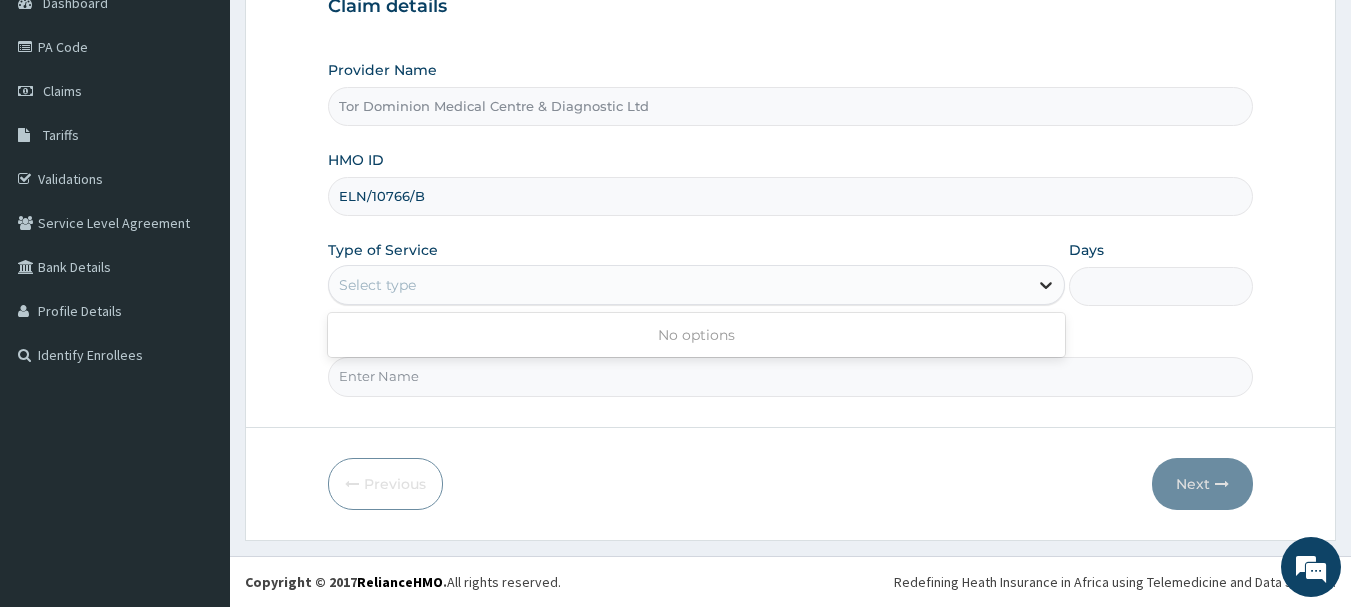 click 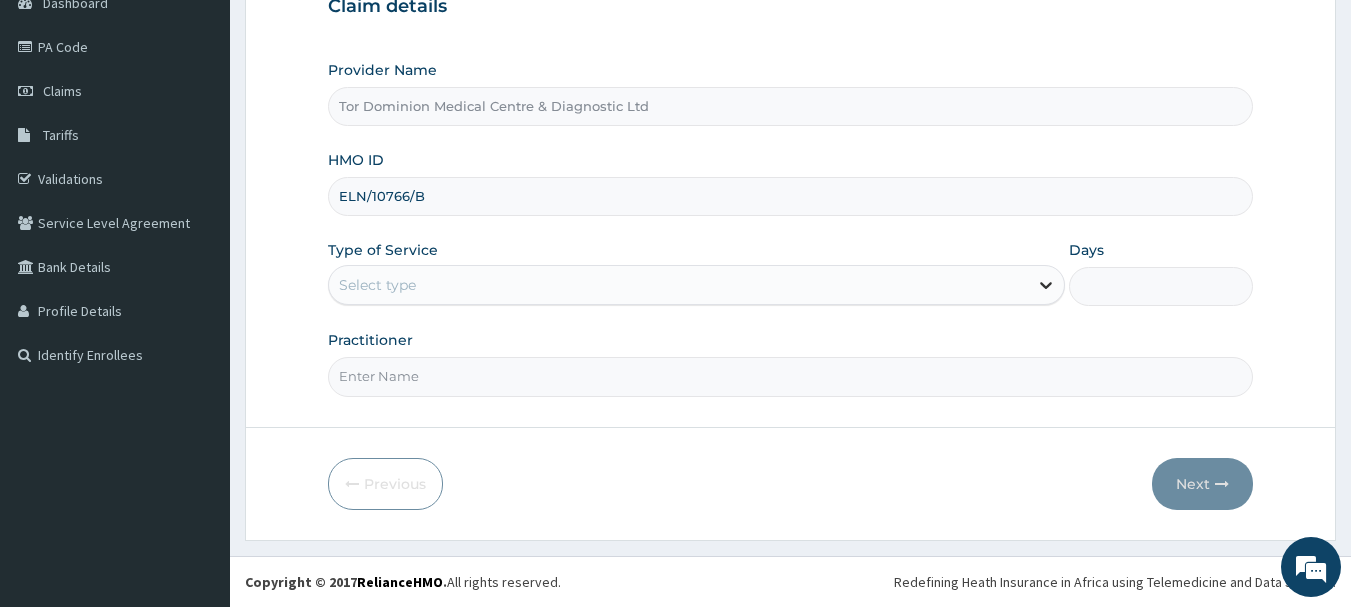 click 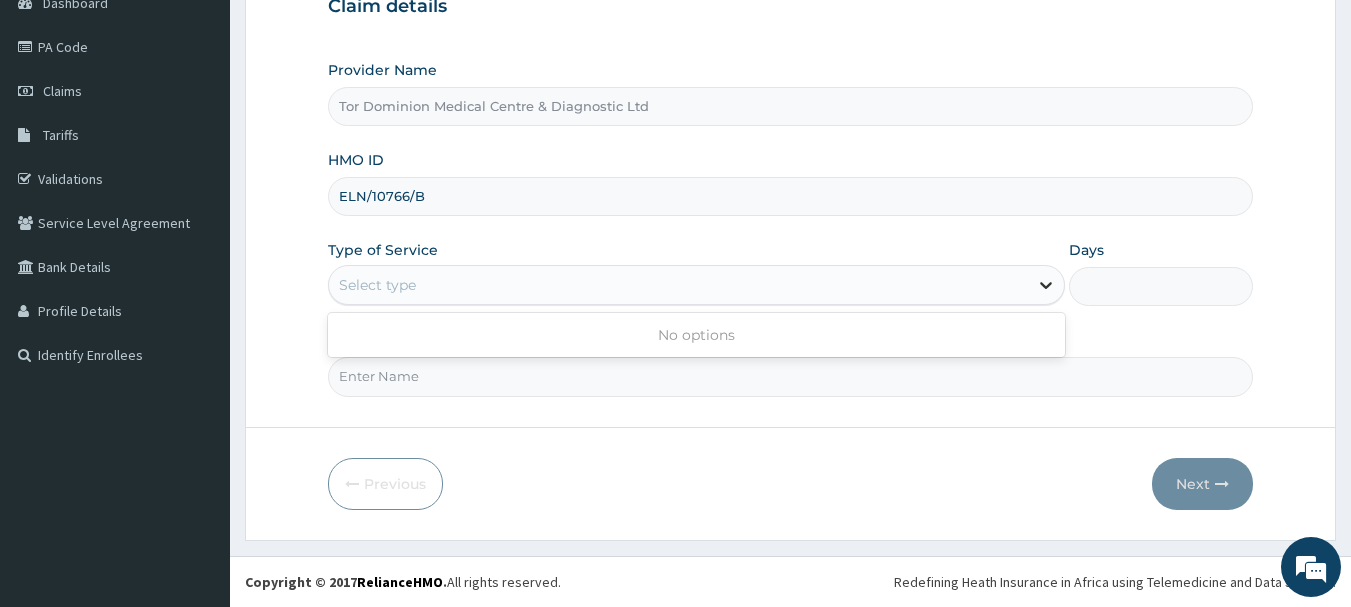 click 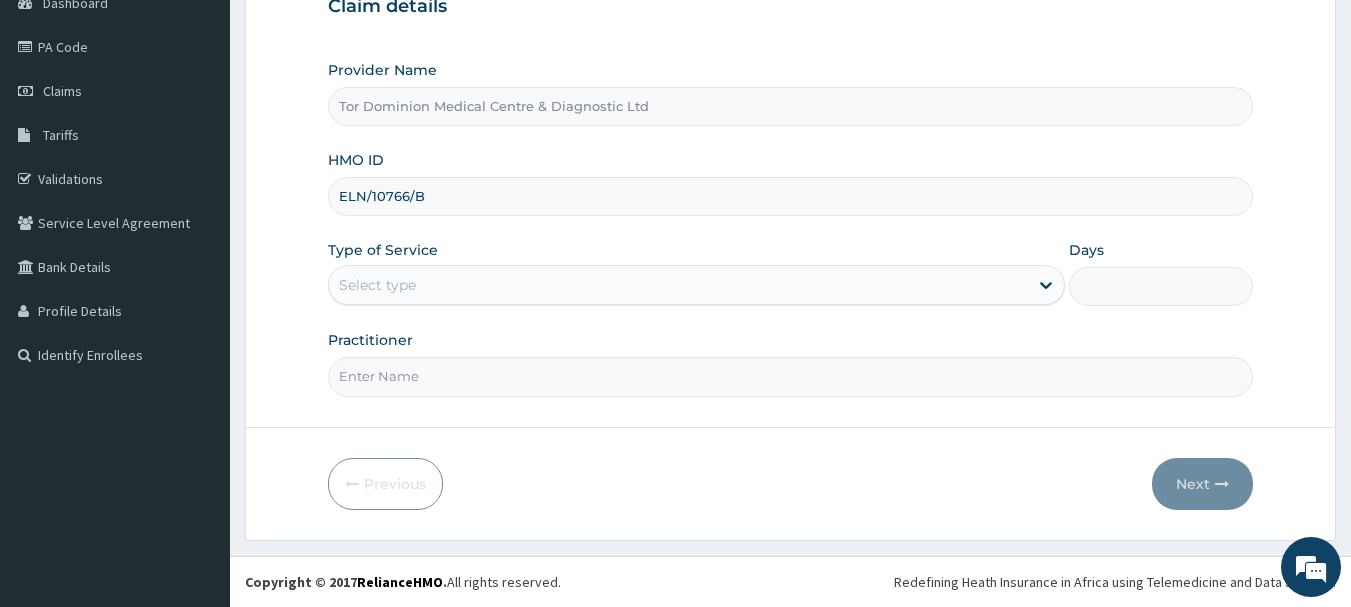 scroll, scrollTop: 0, scrollLeft: 0, axis: both 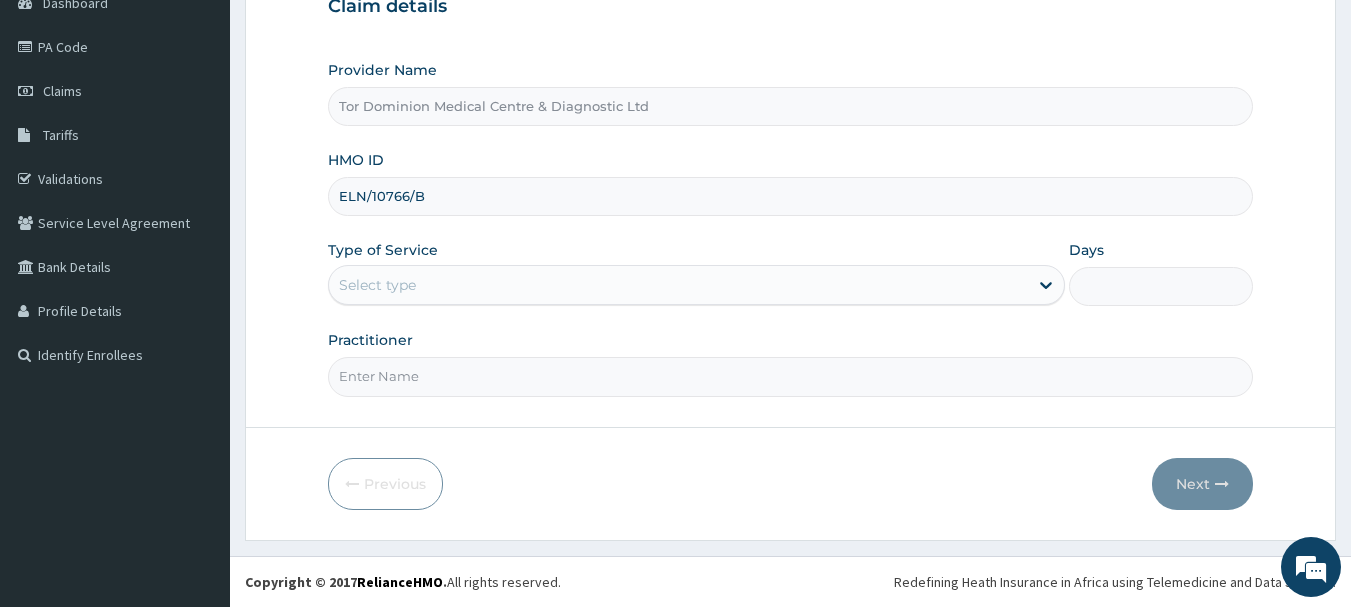 click on "Practitioner" at bounding box center [791, 376] 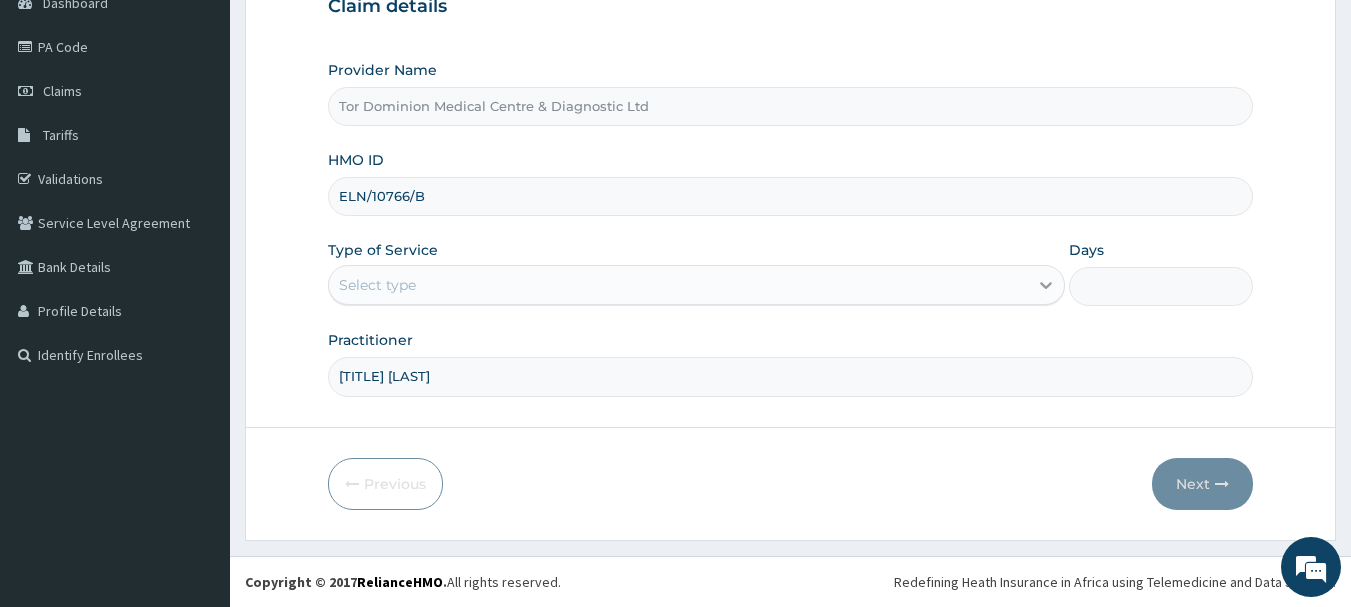 click 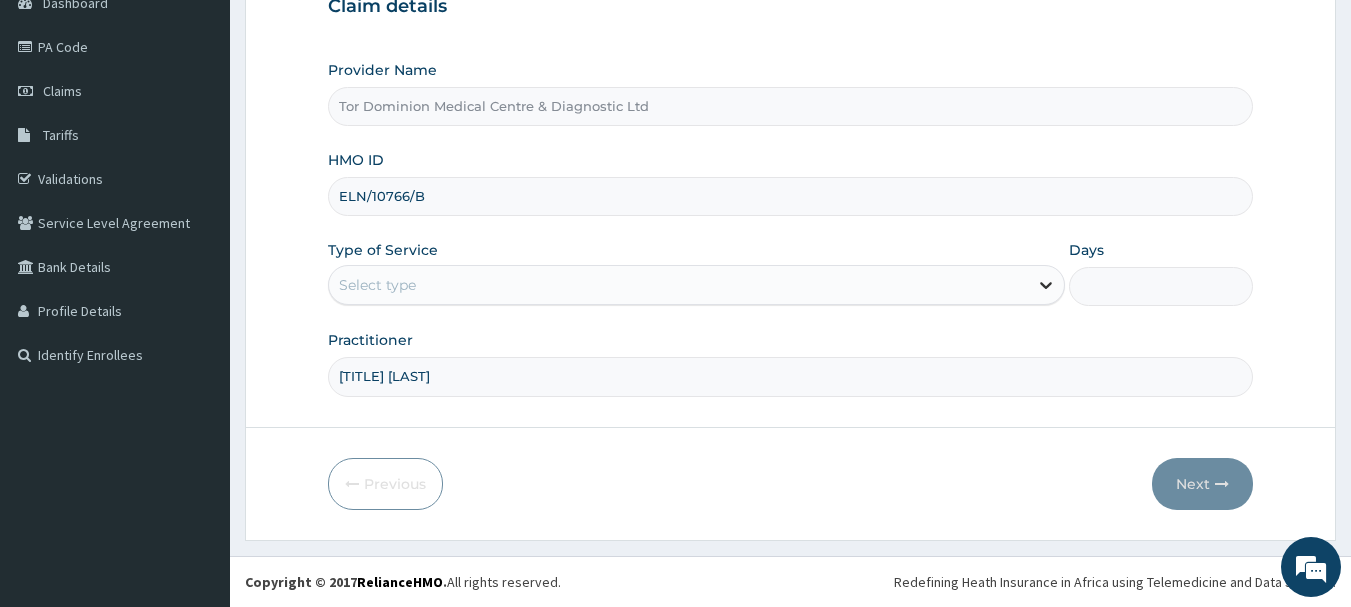 click 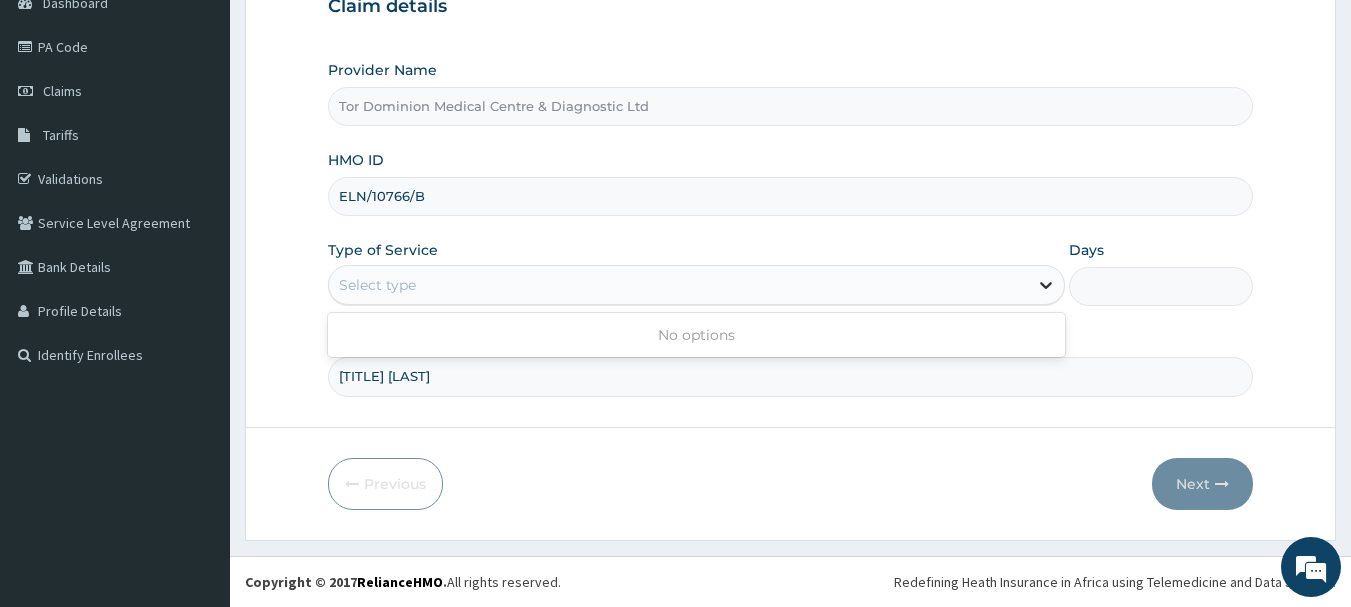 click 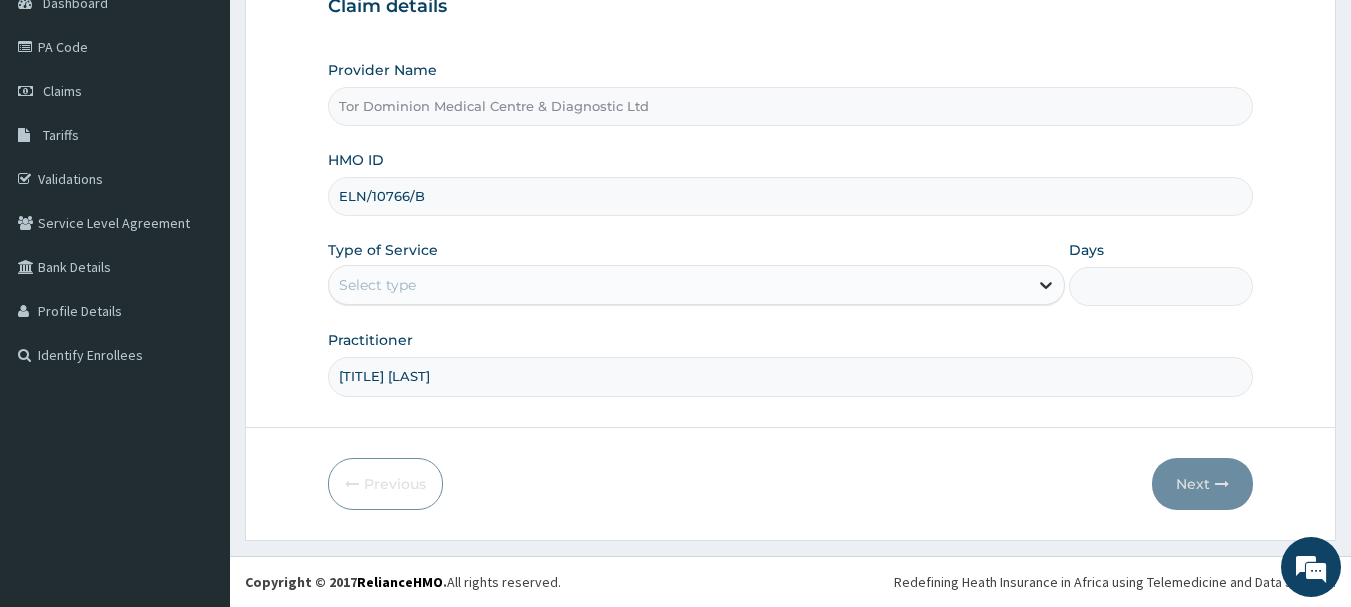 click 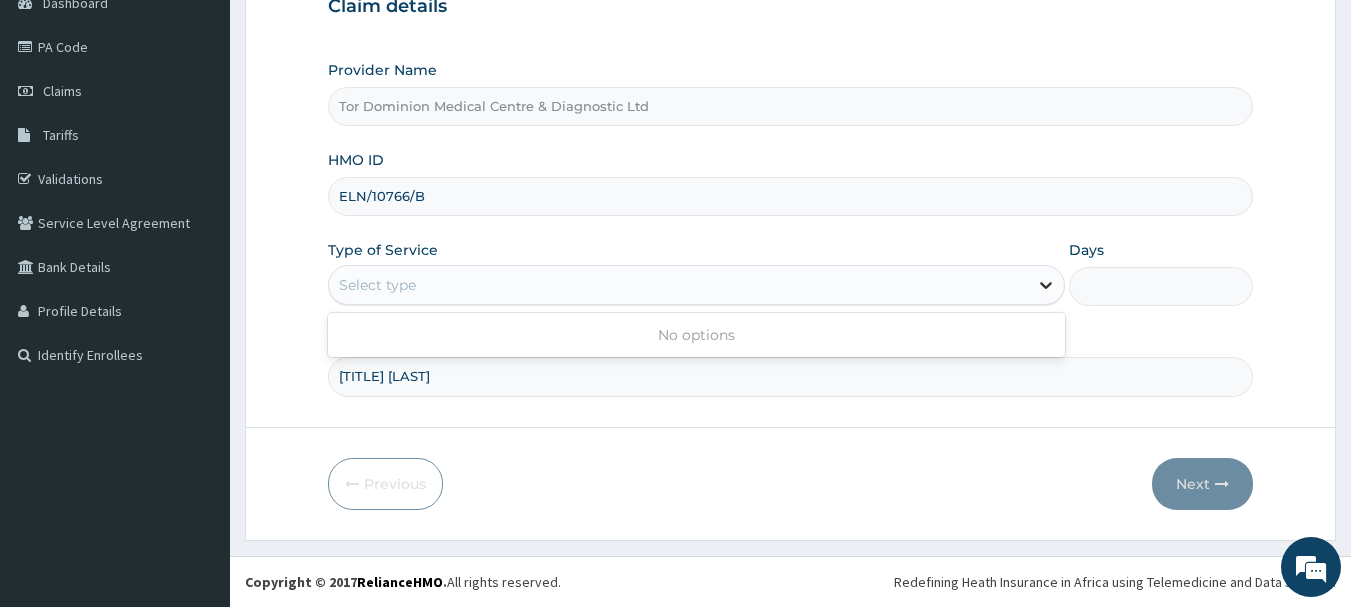 click 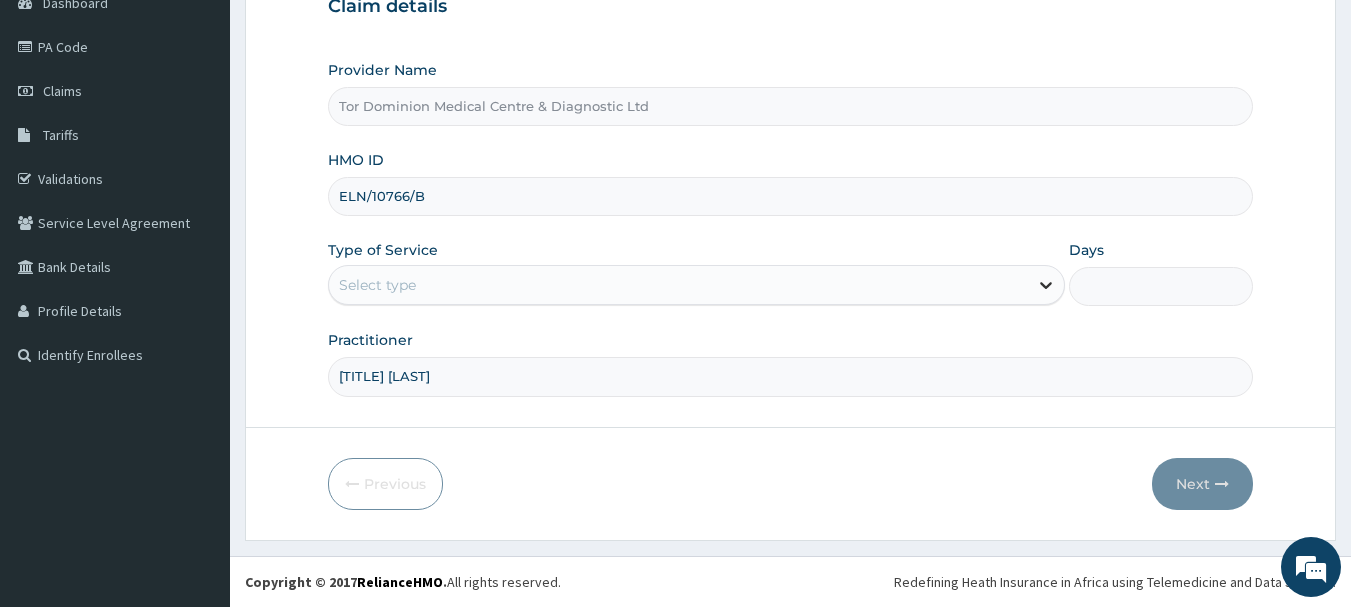click 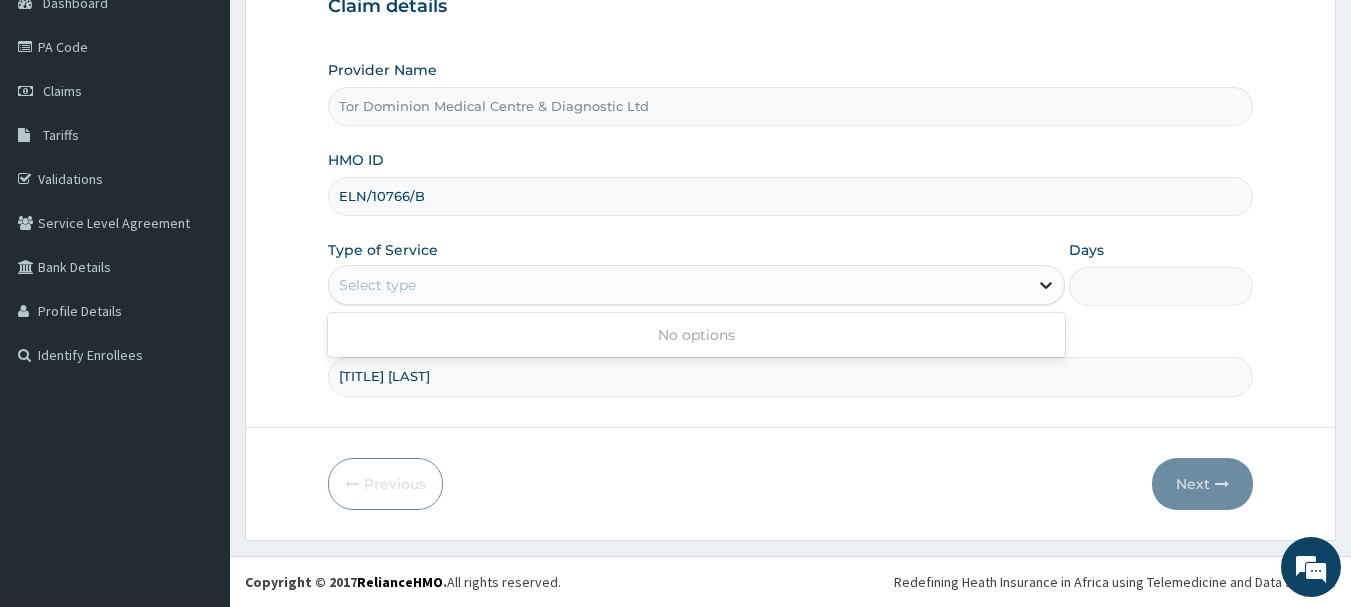 click 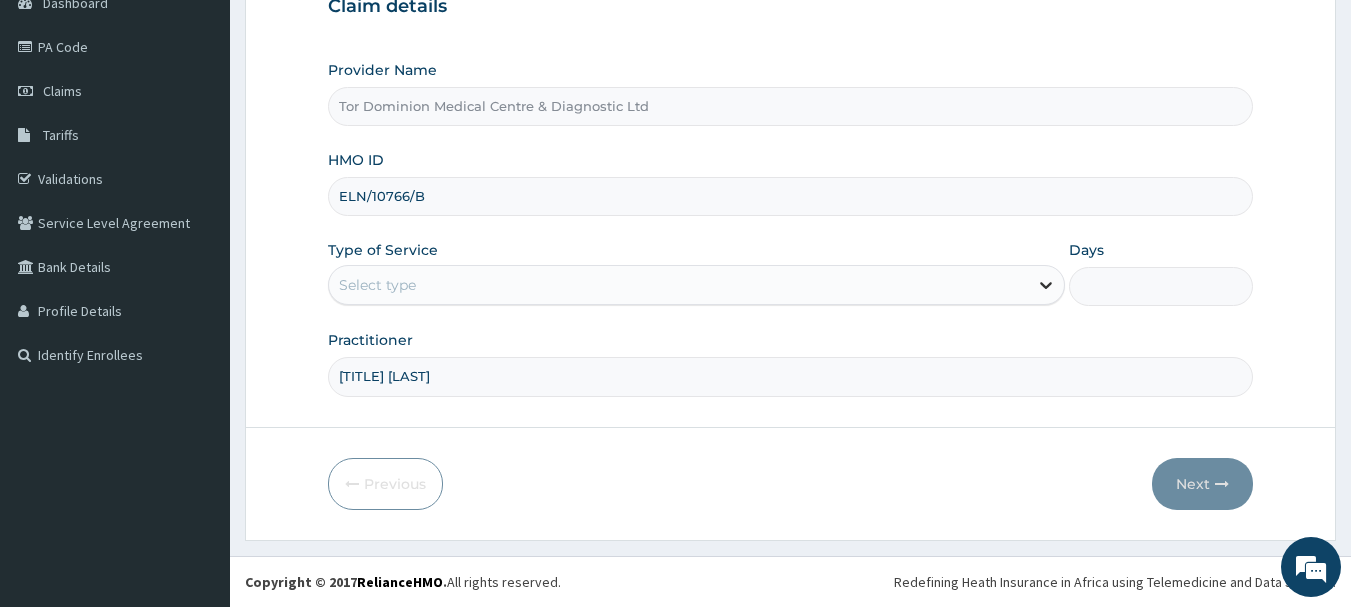 click at bounding box center (1046, 285) 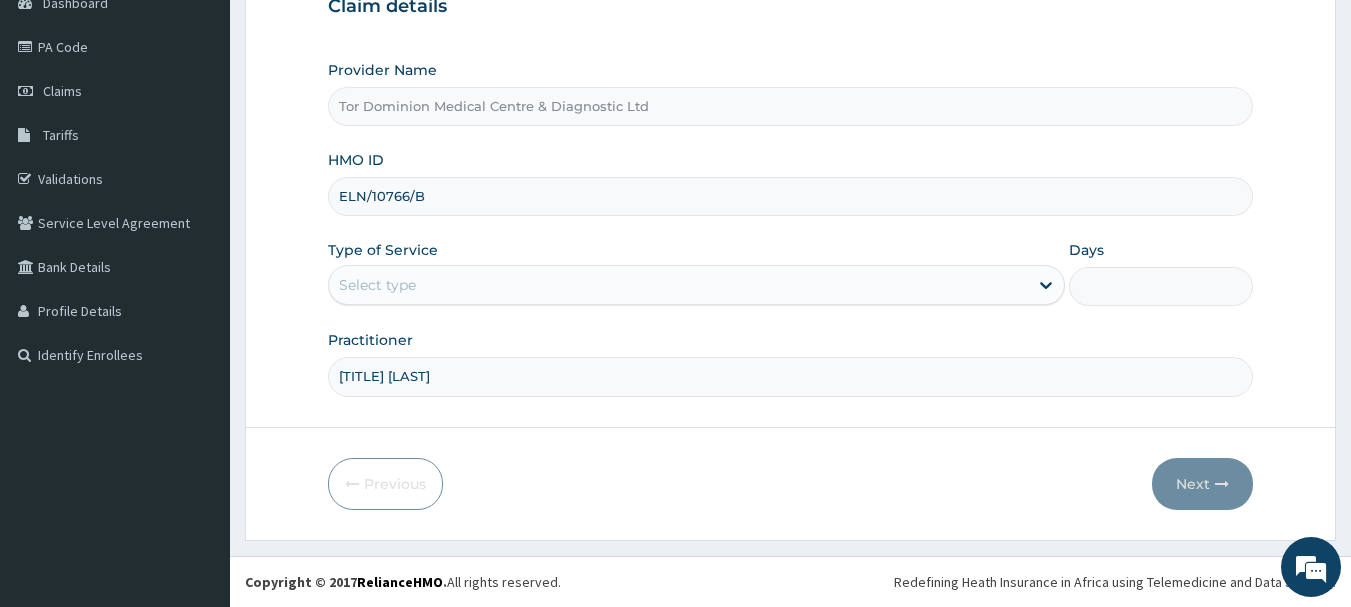 click on "Select type" at bounding box center (696, 285) 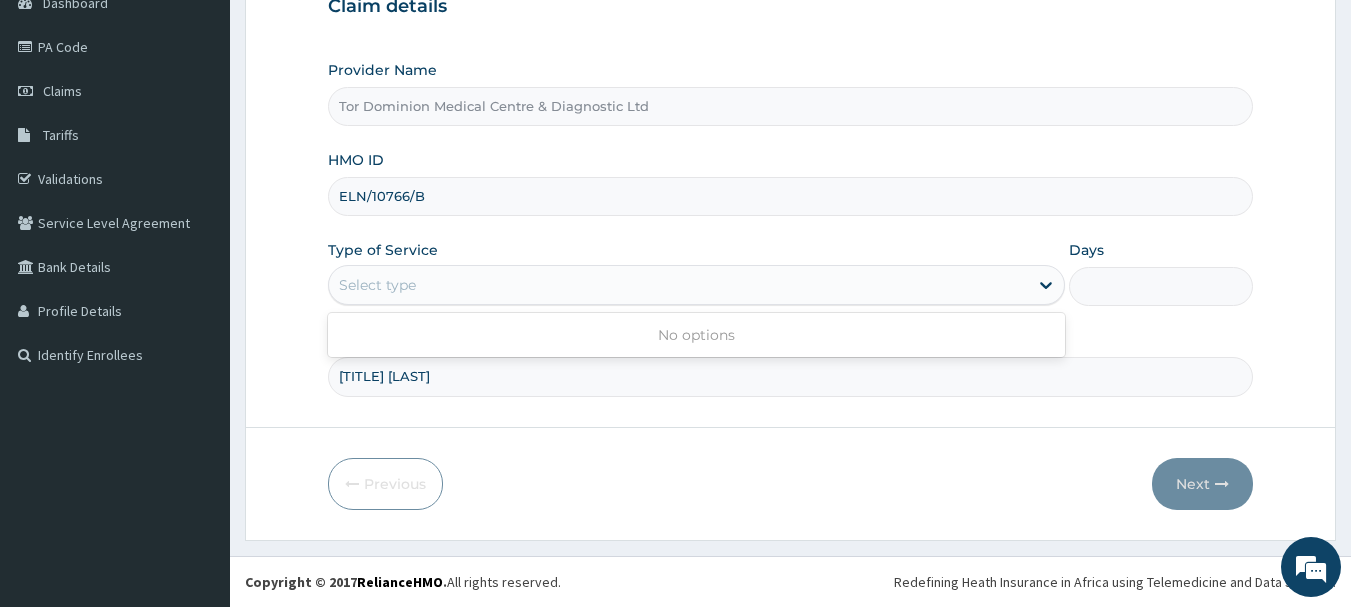click on "Select type" at bounding box center [678, 285] 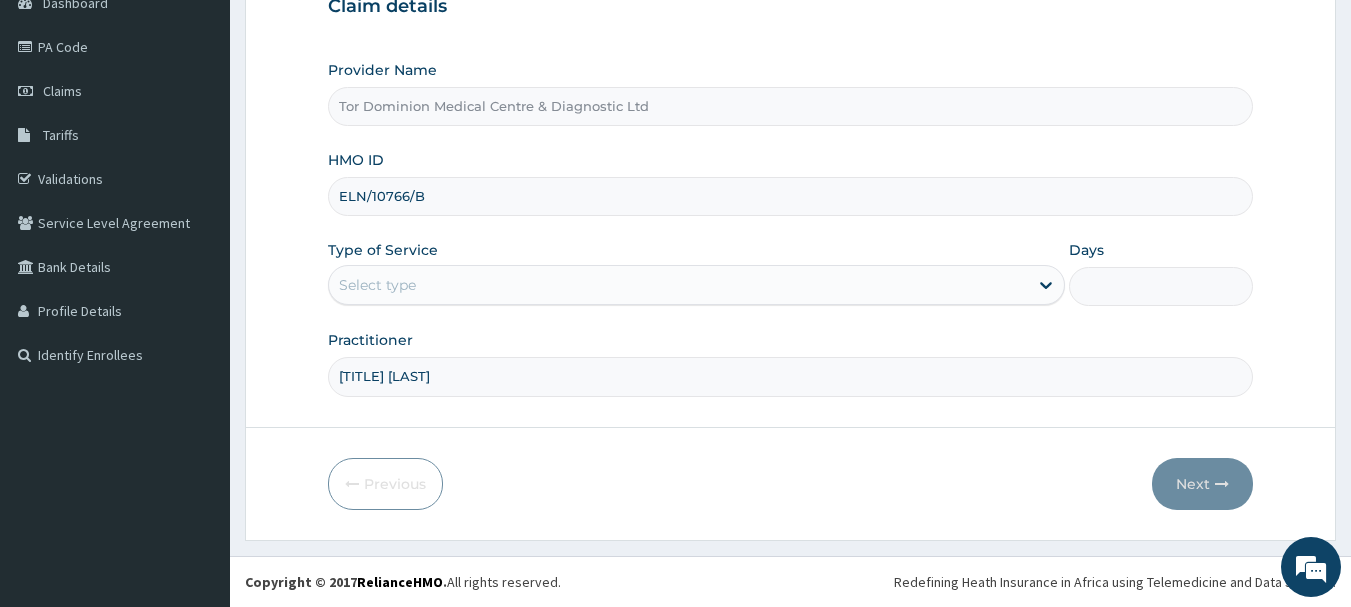 click on "Select type" at bounding box center (678, 285) 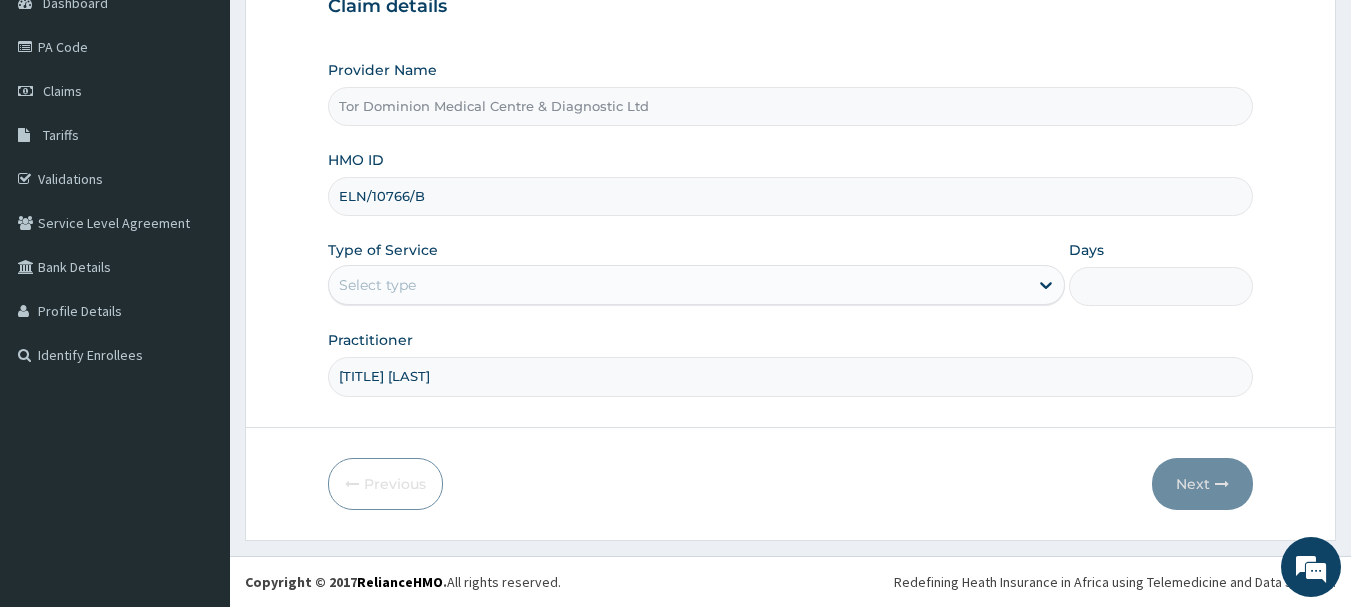 click on "Select type" at bounding box center [678, 285] 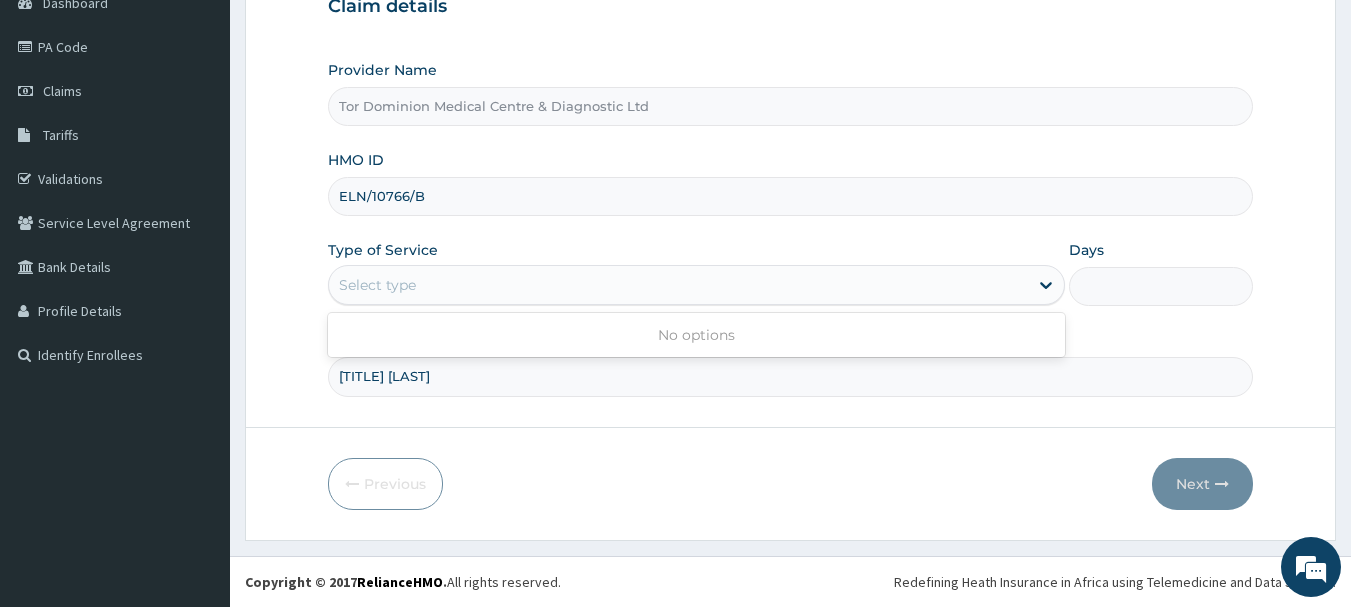click on "Select type" at bounding box center (678, 285) 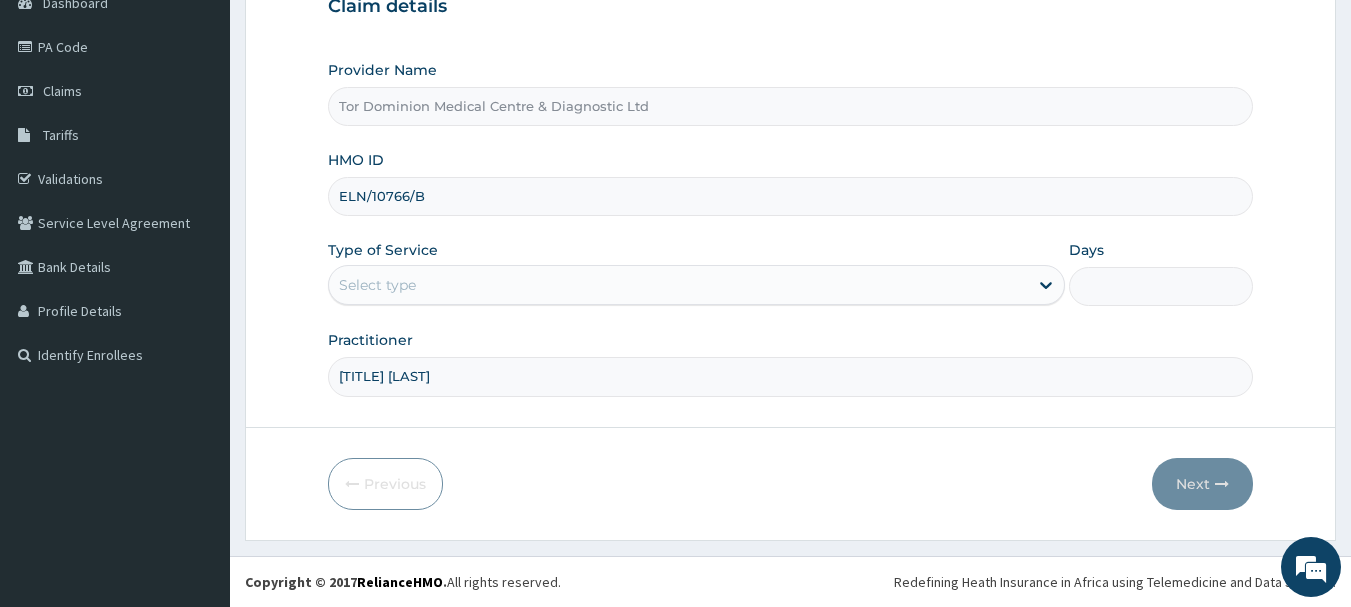 click on "Provider Name Tor Dominion Medical Centre & Diagnostic Ltd HMO ID ELN/10766/B Type of Service Select type Days Practitioner DR EMMA" at bounding box center [791, 228] 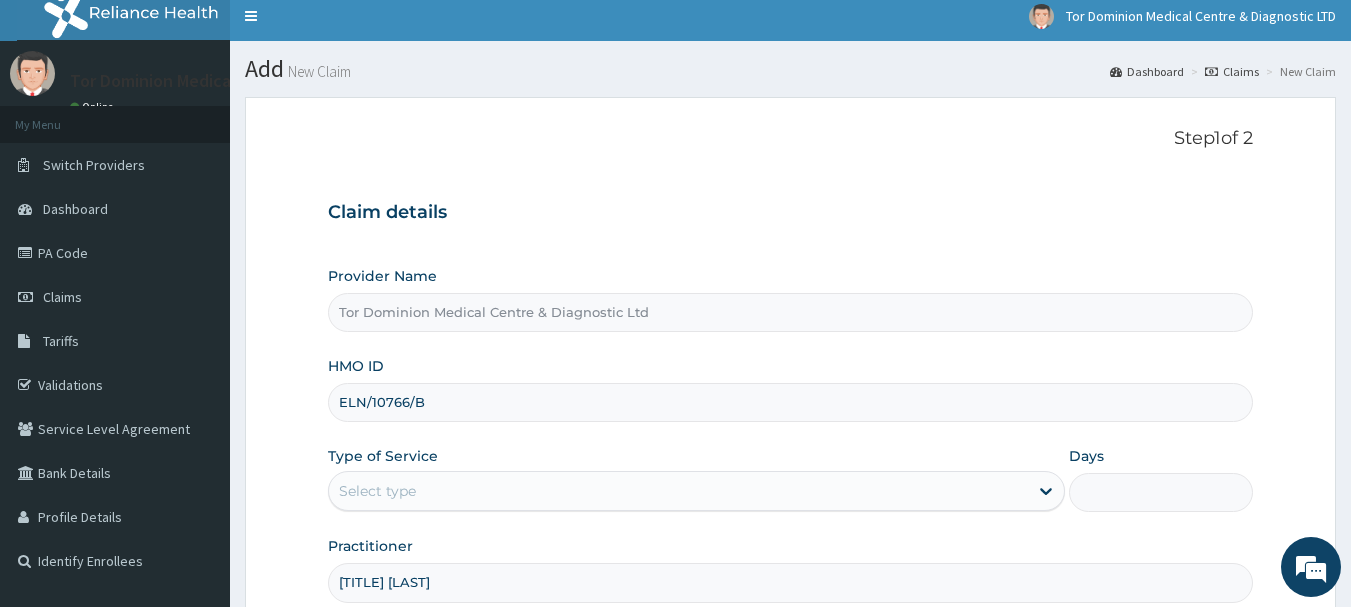 scroll, scrollTop: 0, scrollLeft: 0, axis: both 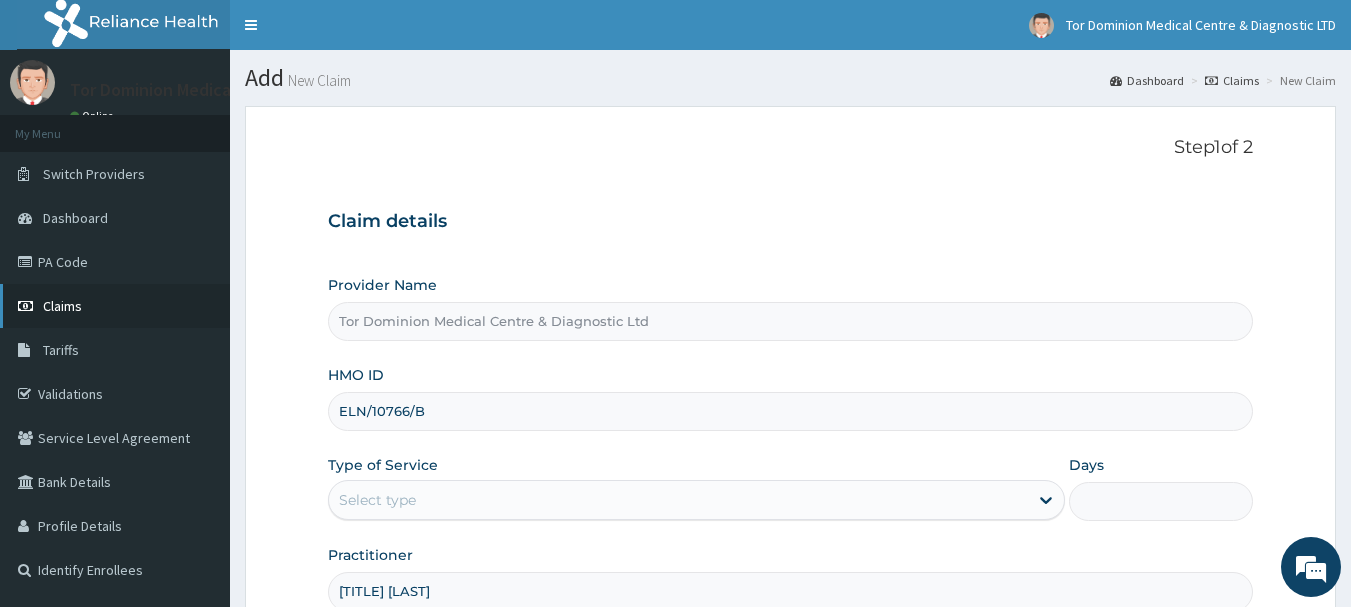 click on "Claims" at bounding box center (62, 306) 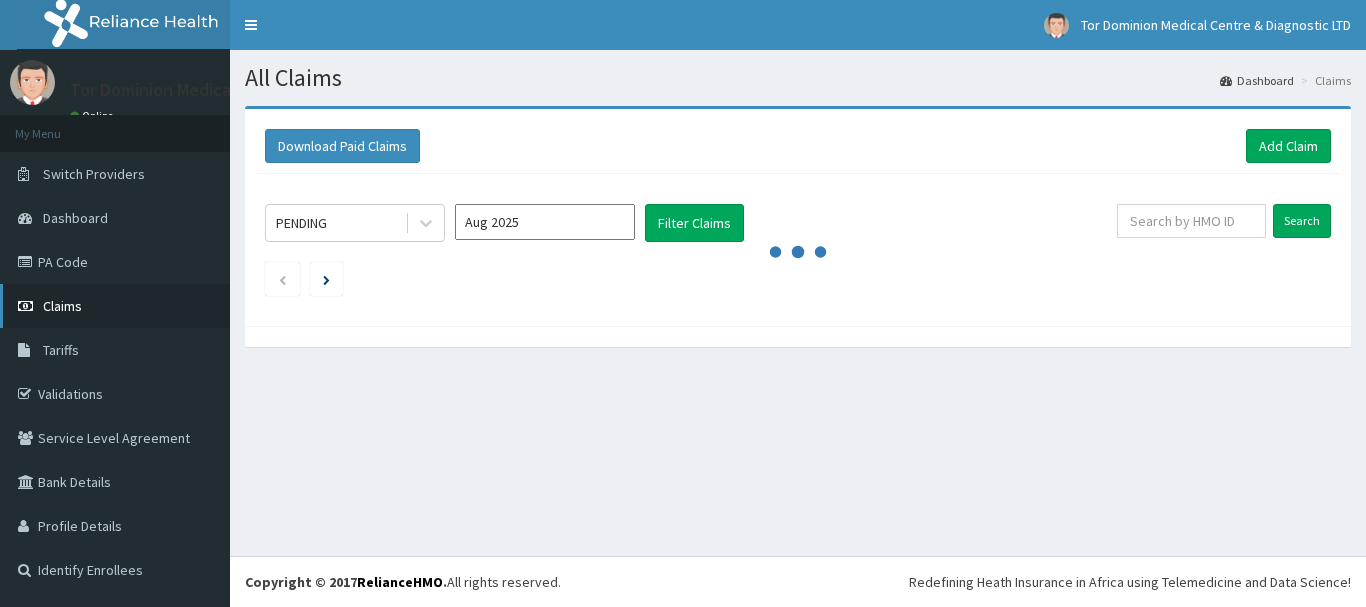scroll, scrollTop: 0, scrollLeft: 0, axis: both 